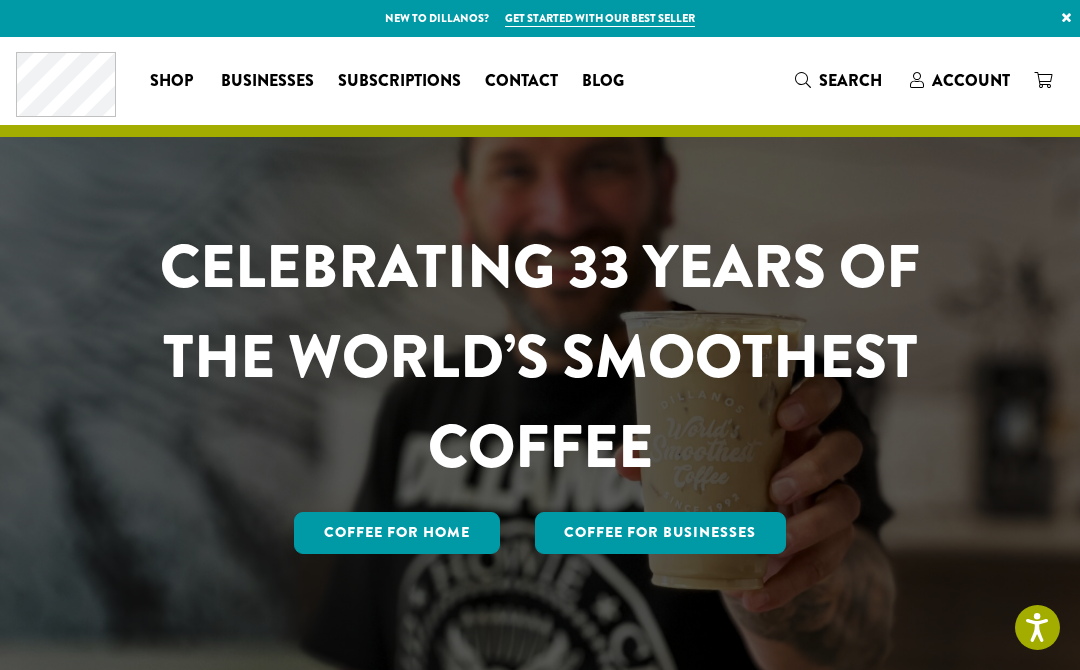 scroll, scrollTop: 0, scrollLeft: 0, axis: both 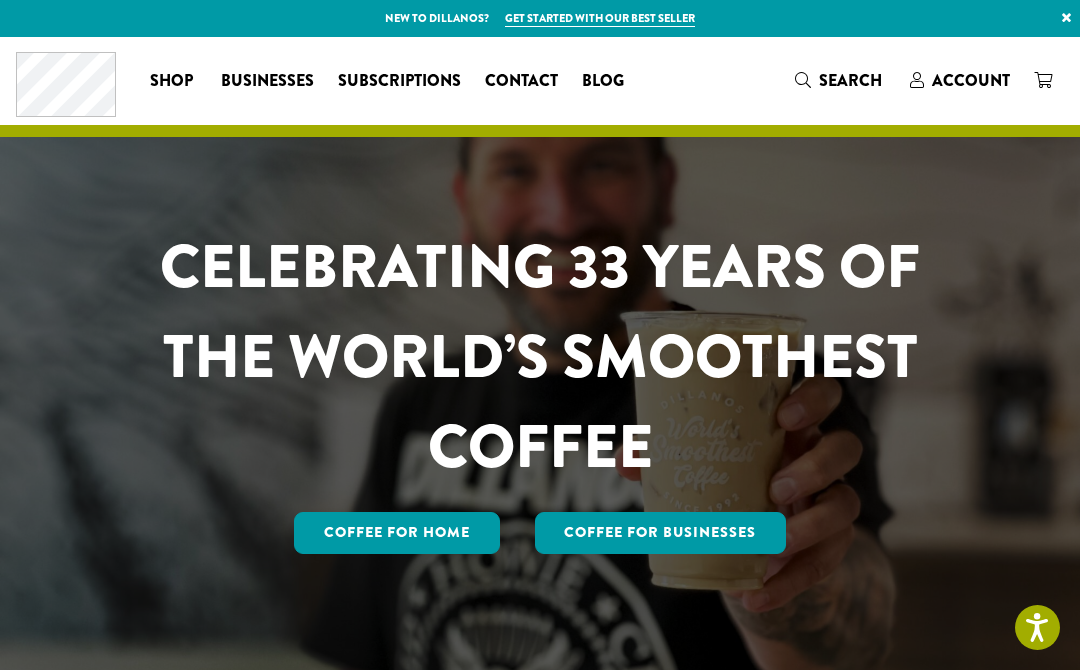 click on "Account" at bounding box center (960, 80) 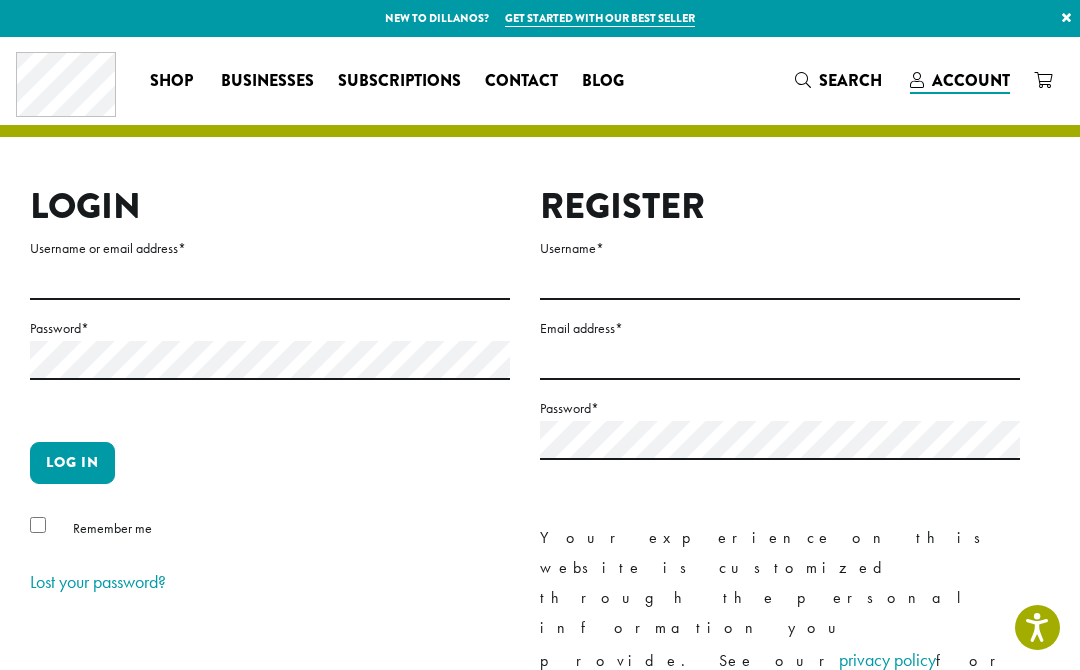 scroll, scrollTop: 0, scrollLeft: 0, axis: both 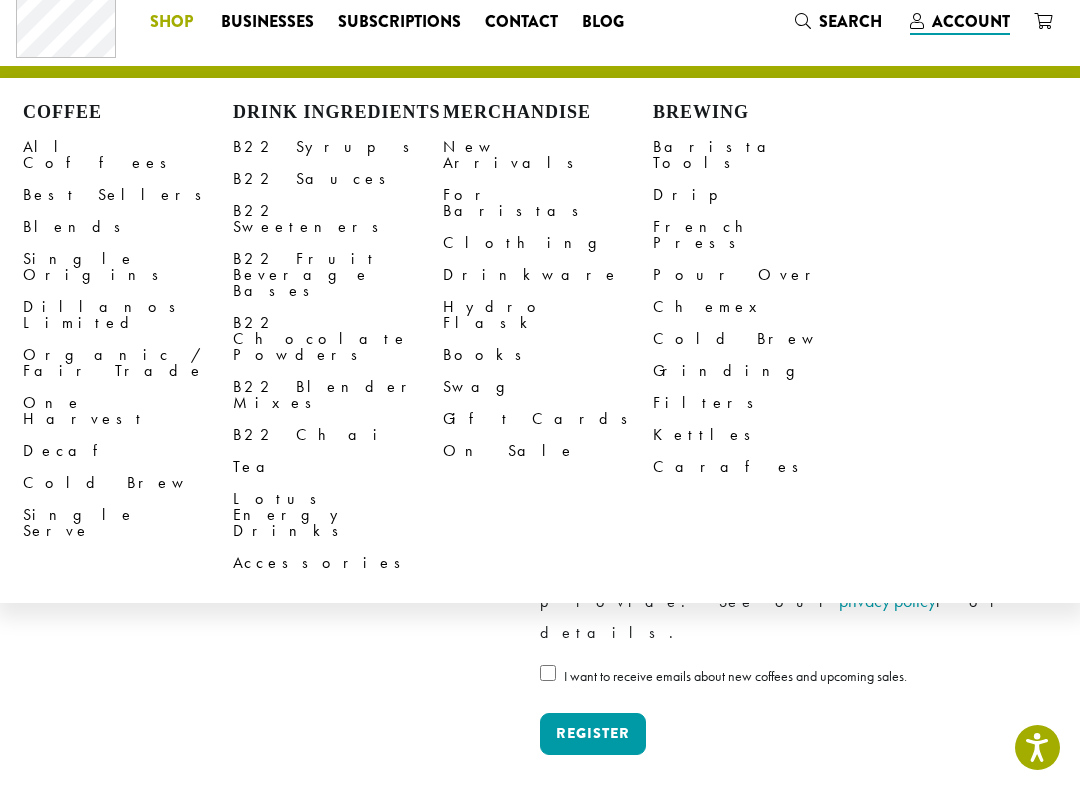 click on "Single Serve" at bounding box center (128, 523) 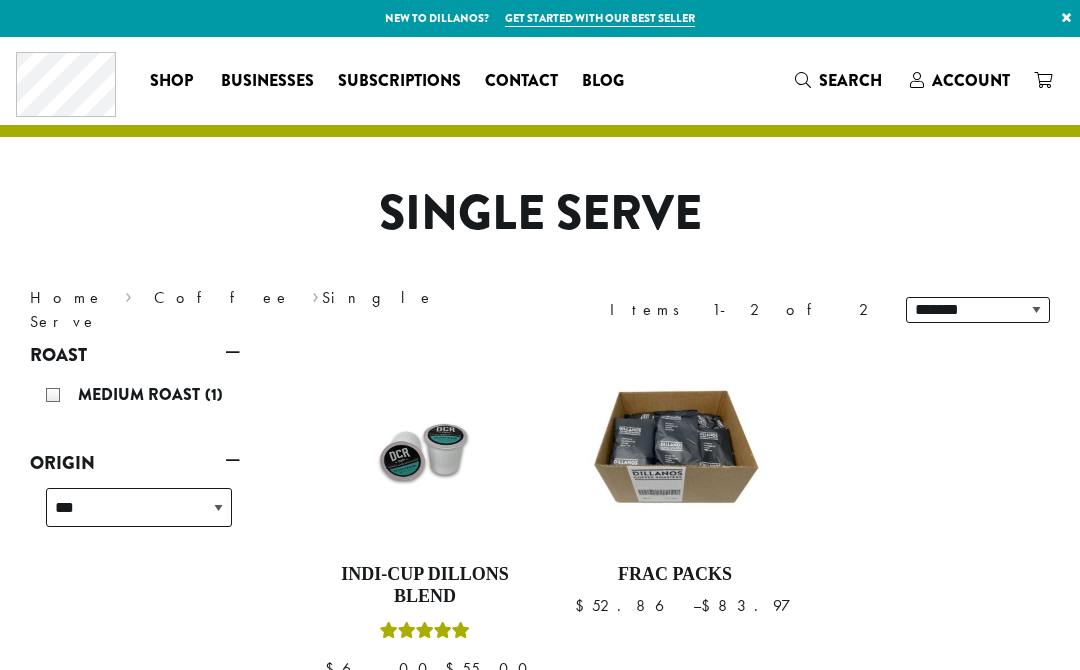 scroll, scrollTop: 0, scrollLeft: 0, axis: both 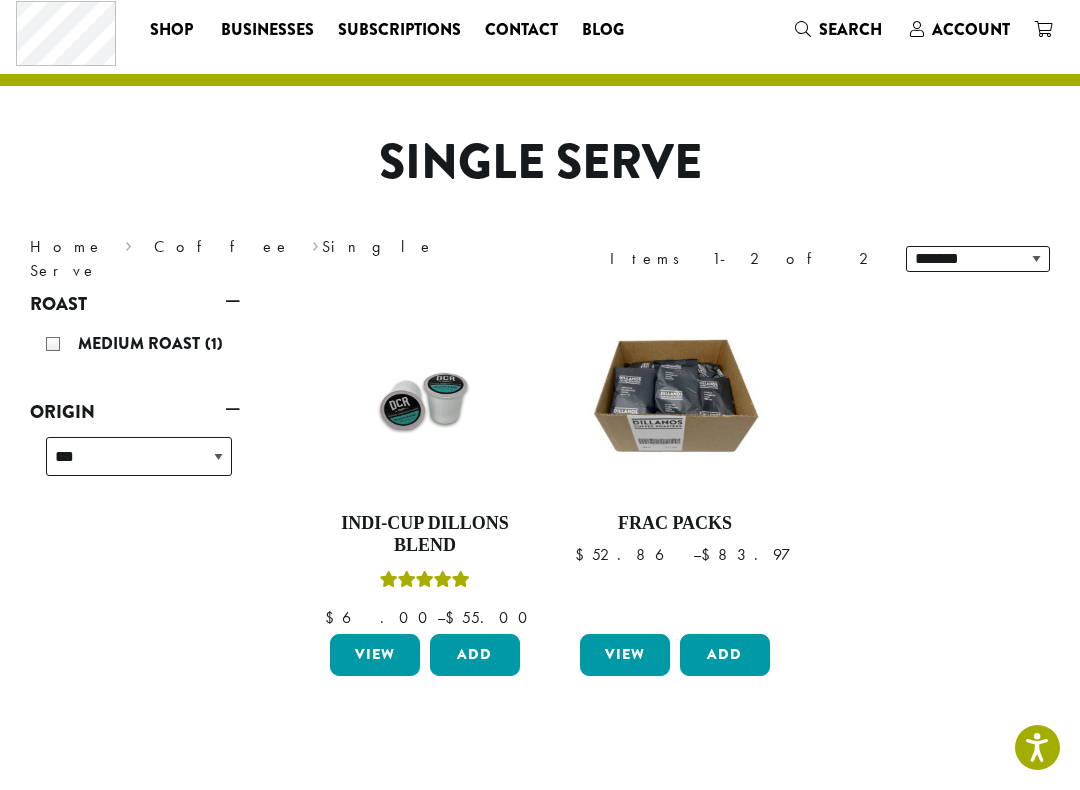 click at bounding box center [425, 579] 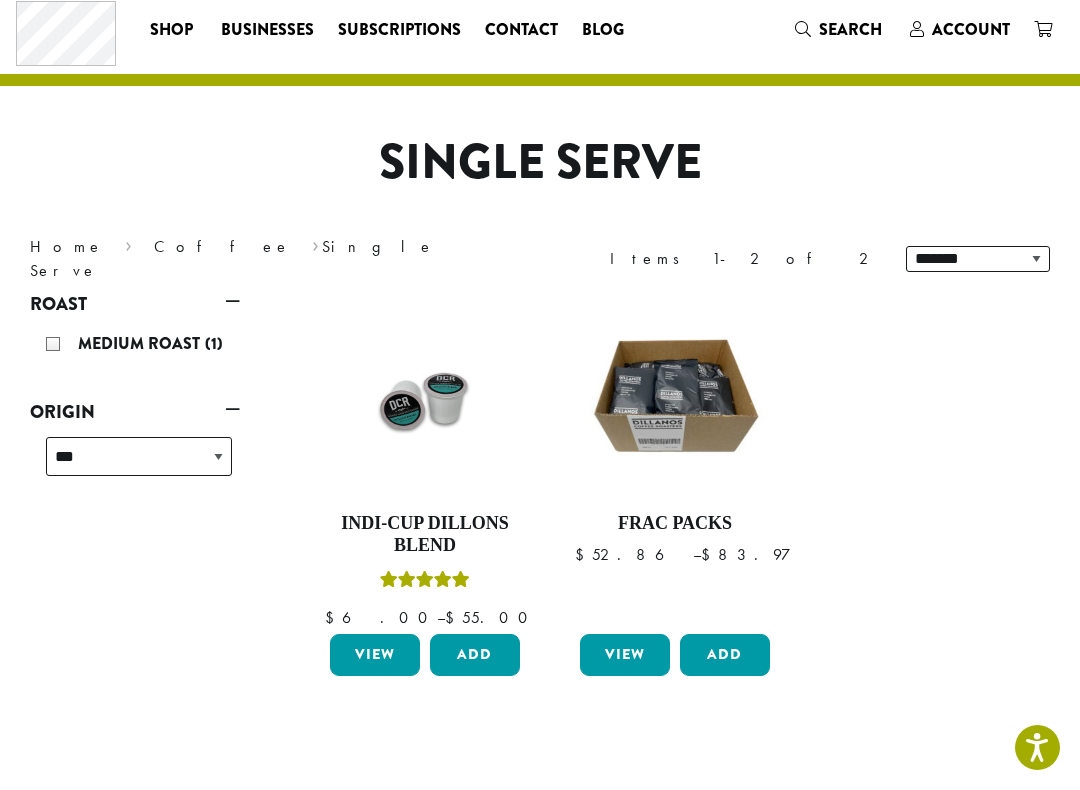 click on "Add" at bounding box center [475, 655] 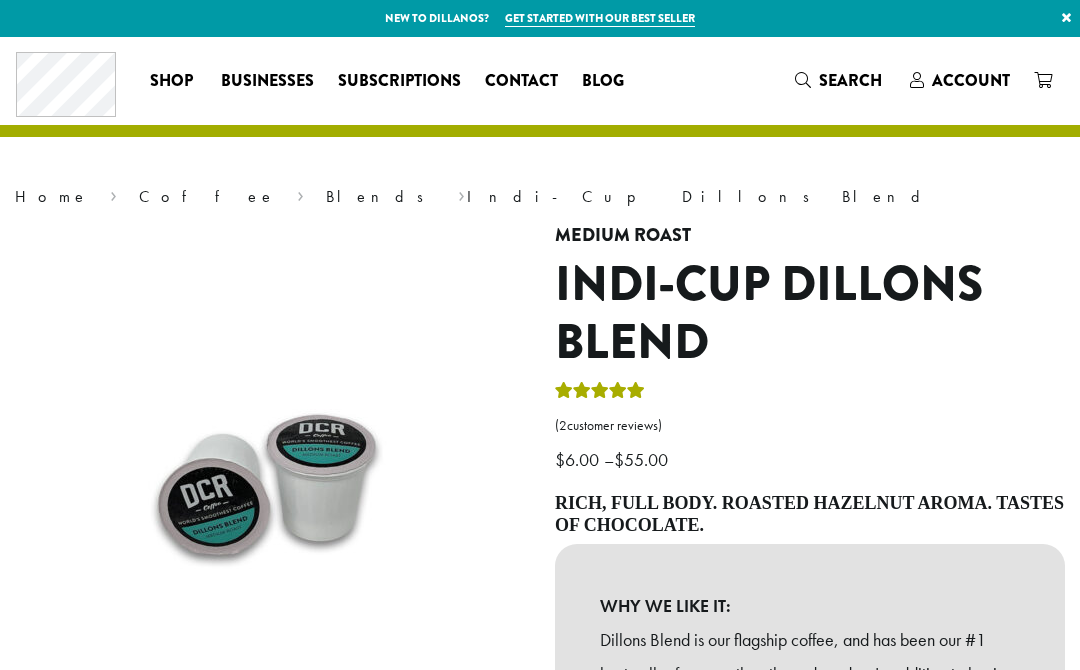 scroll, scrollTop: 0, scrollLeft: 0, axis: both 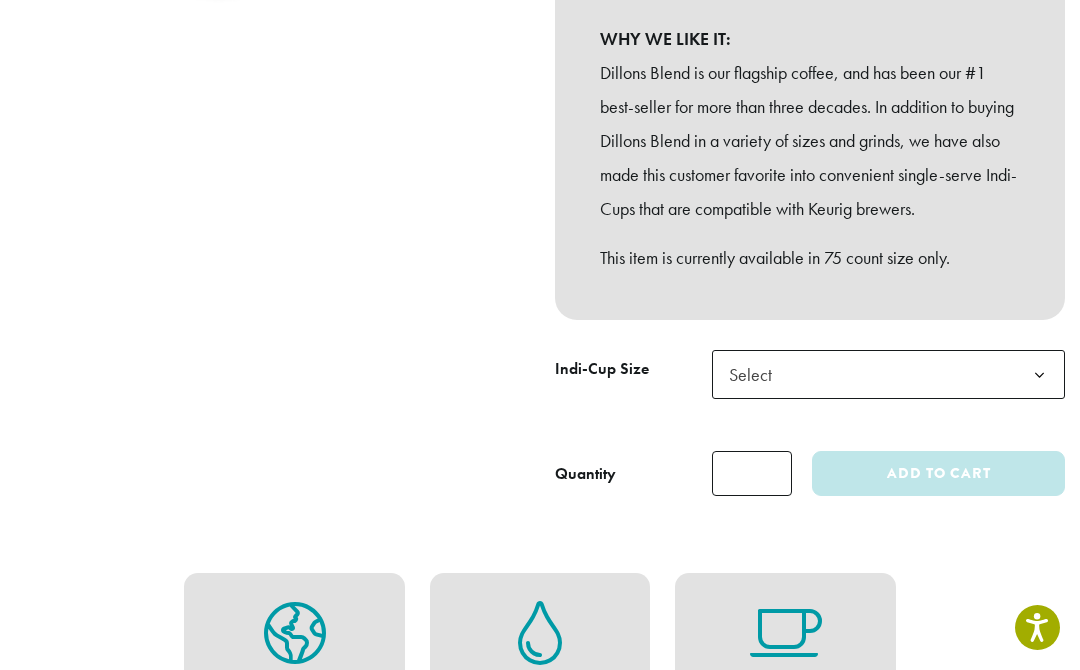 click 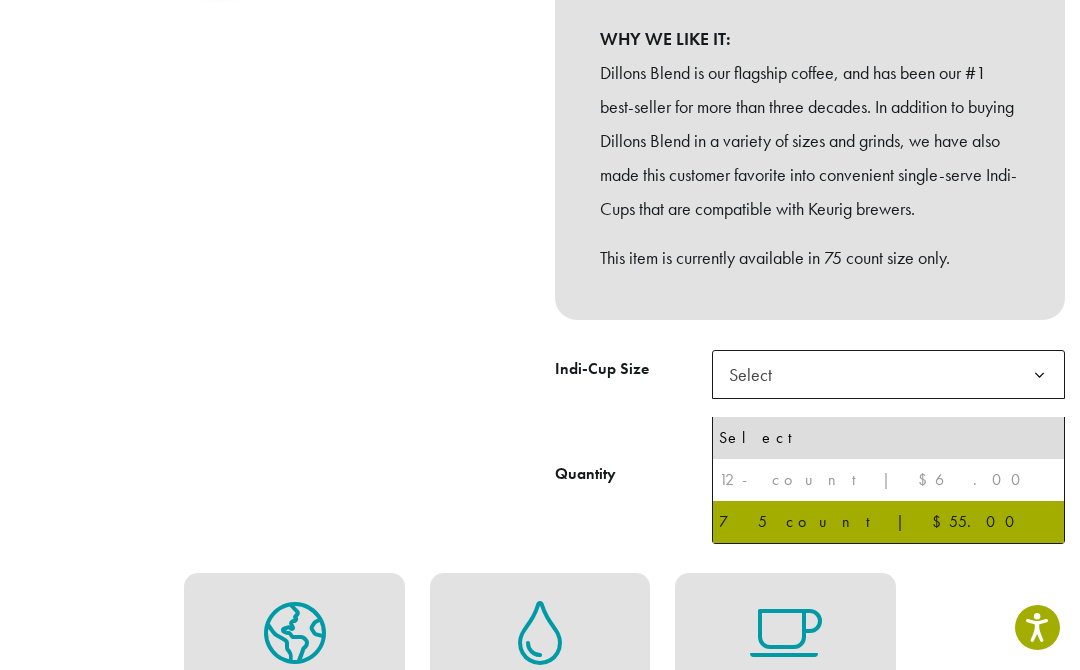 select on "********" 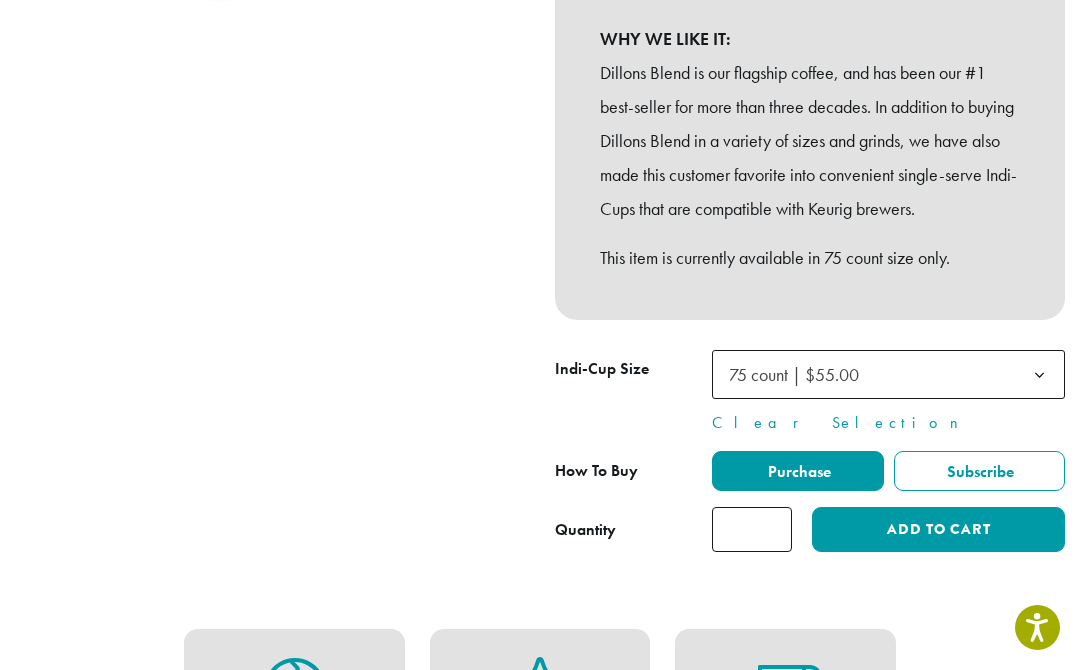 click on "Add to cart" 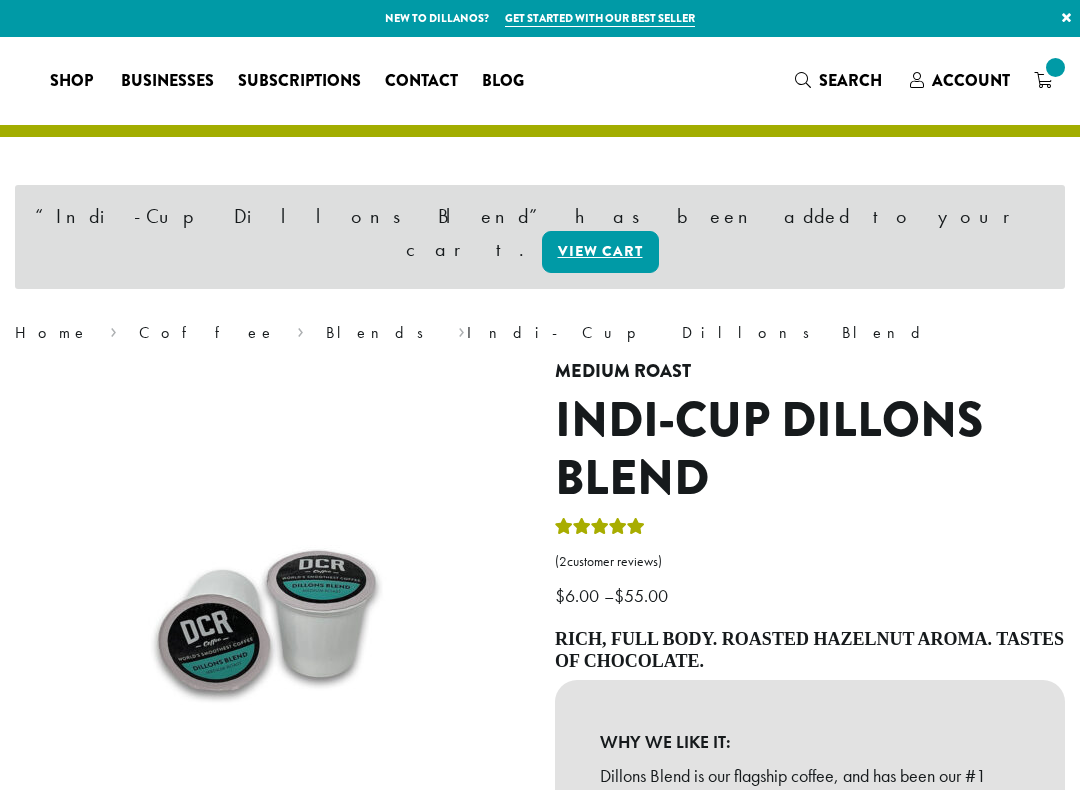 scroll, scrollTop: 0, scrollLeft: 0, axis: both 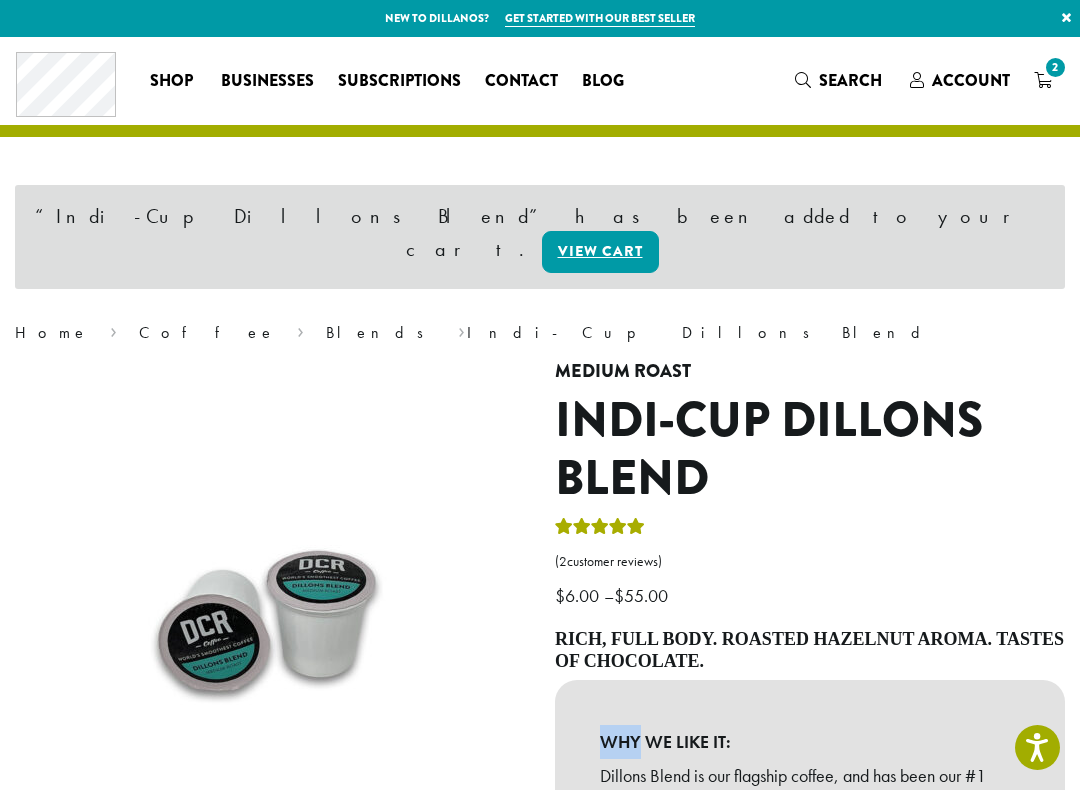 click on "$ 6.00  –  $ 55.00" at bounding box center [810, 564] 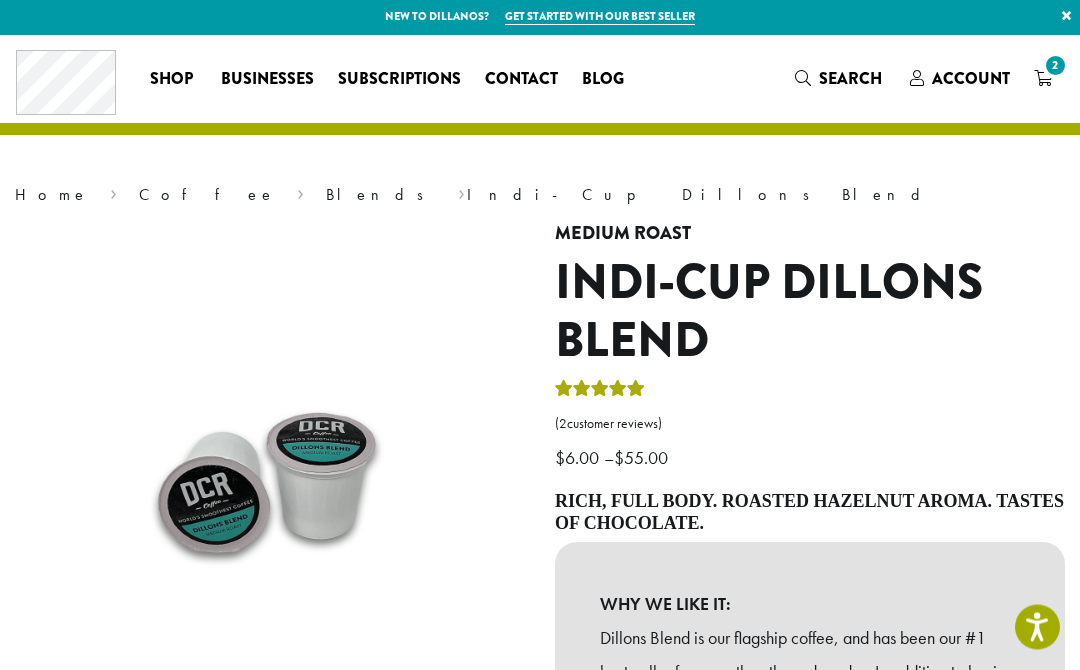scroll, scrollTop: 0, scrollLeft: 0, axis: both 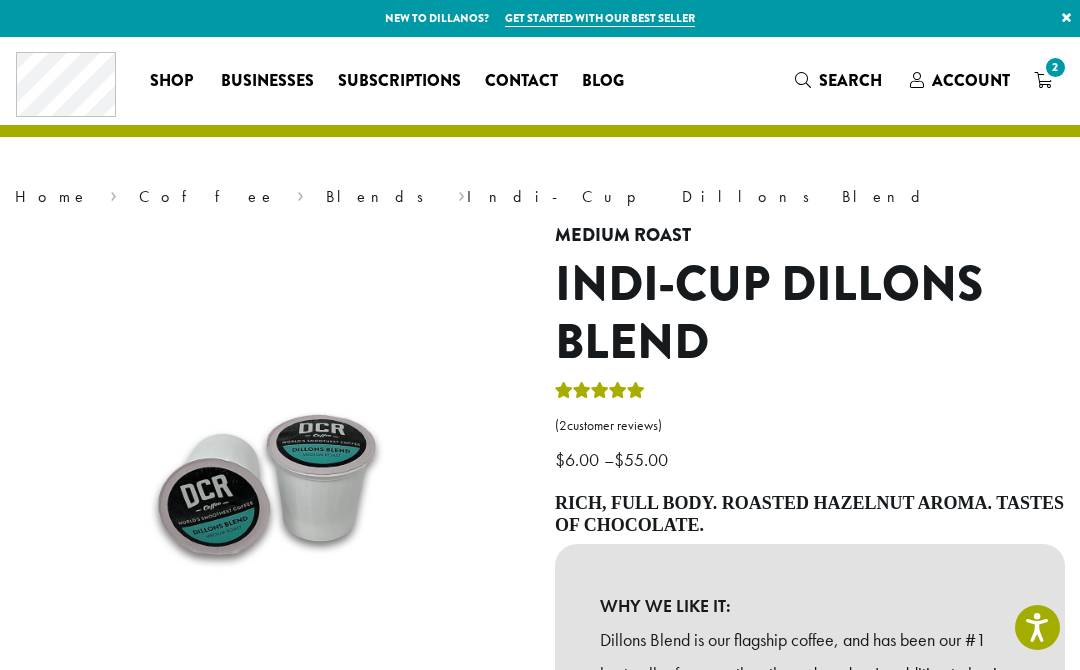 click on "2" at bounding box center (1055, 67) 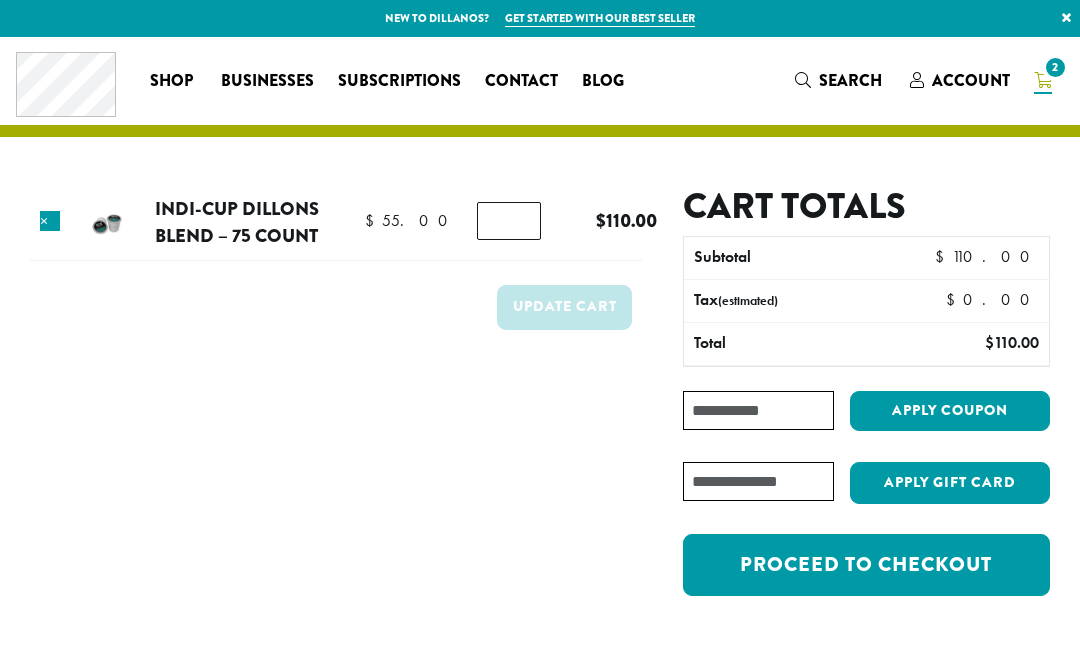 scroll, scrollTop: 0, scrollLeft: 0, axis: both 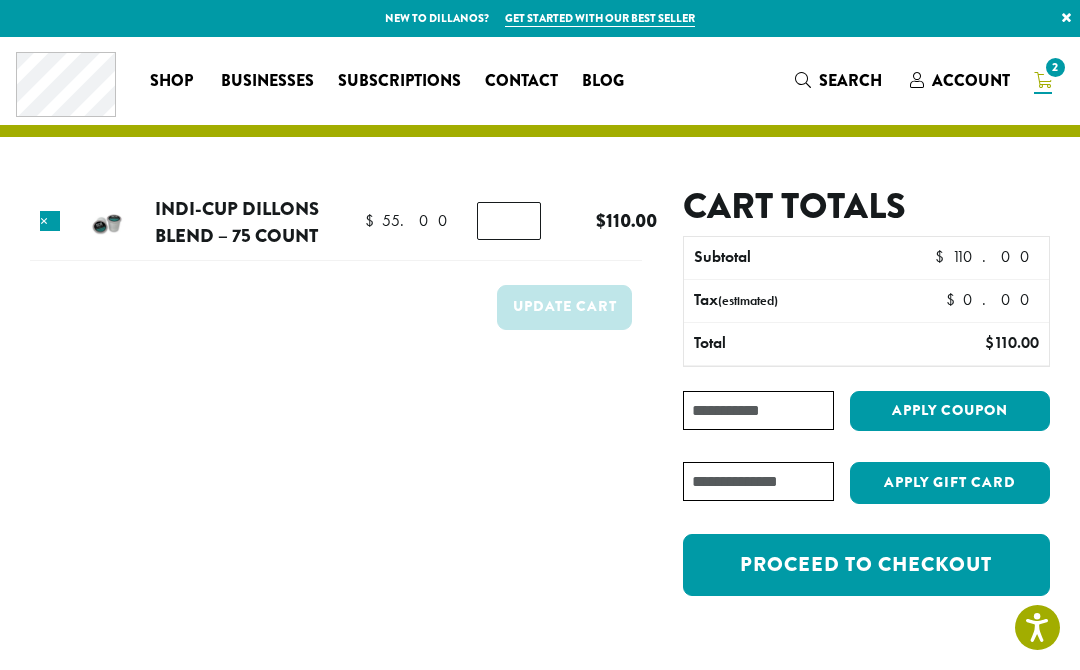 click on "*" at bounding box center [509, 221] 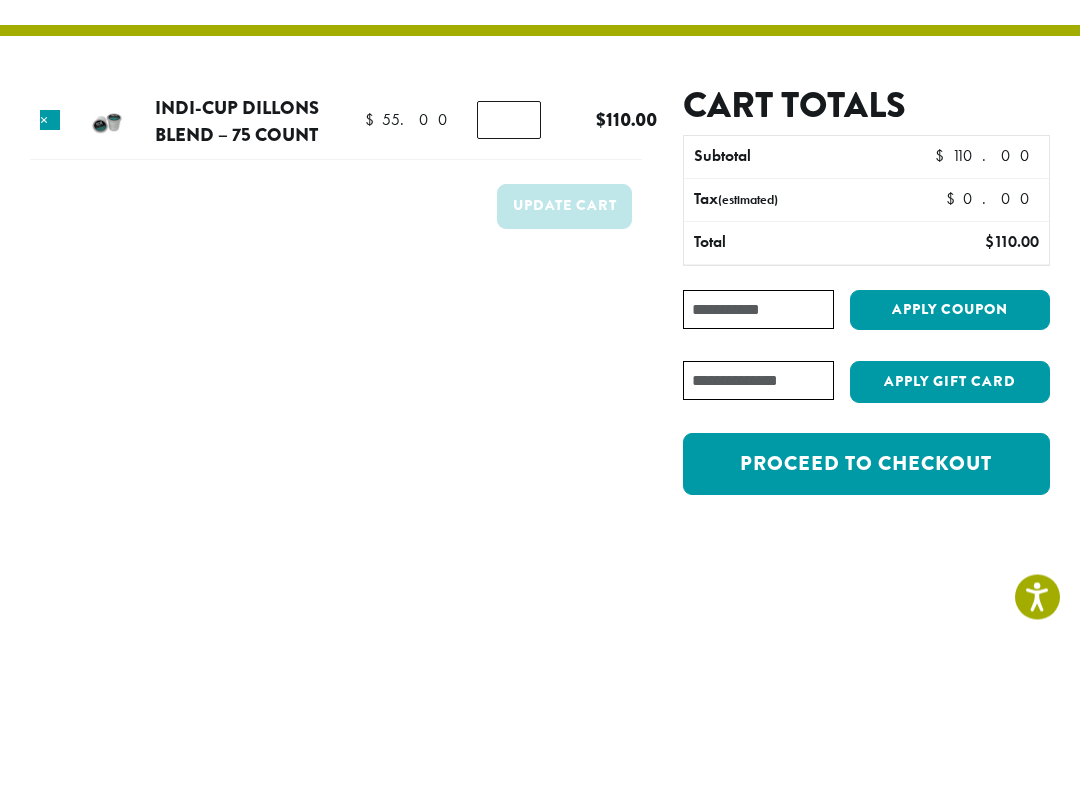 scroll, scrollTop: 126, scrollLeft: 0, axis: vertical 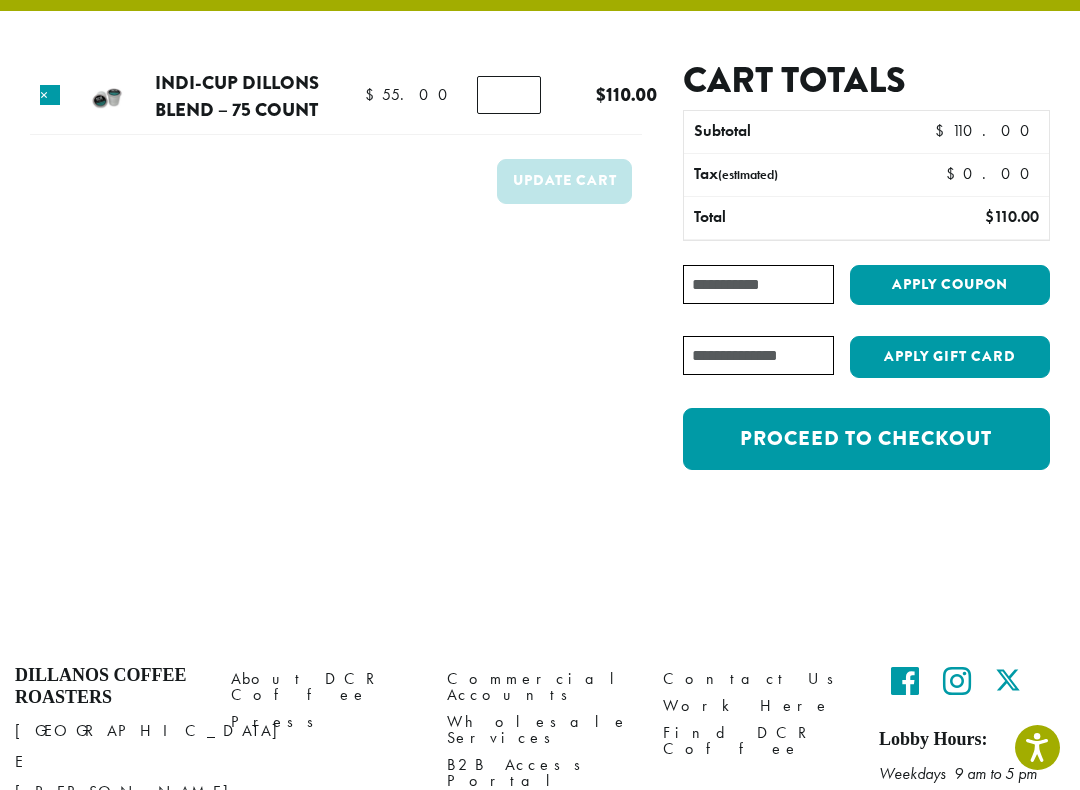 click on "*" at bounding box center [509, 95] 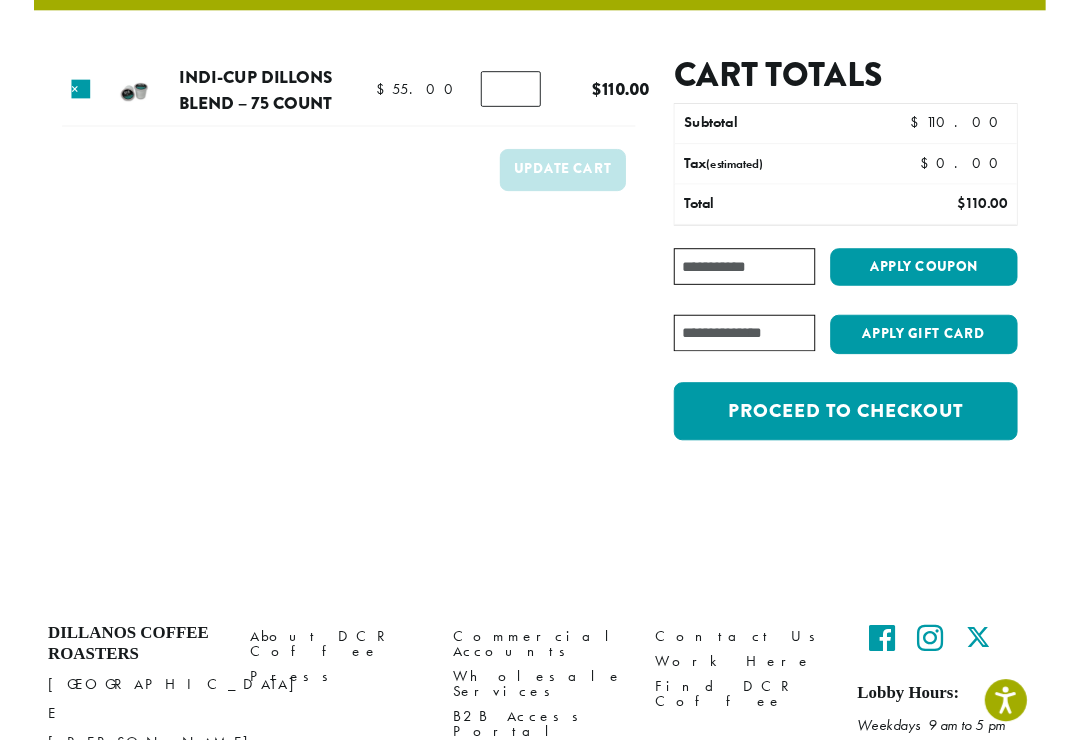 scroll, scrollTop: 125, scrollLeft: 0, axis: vertical 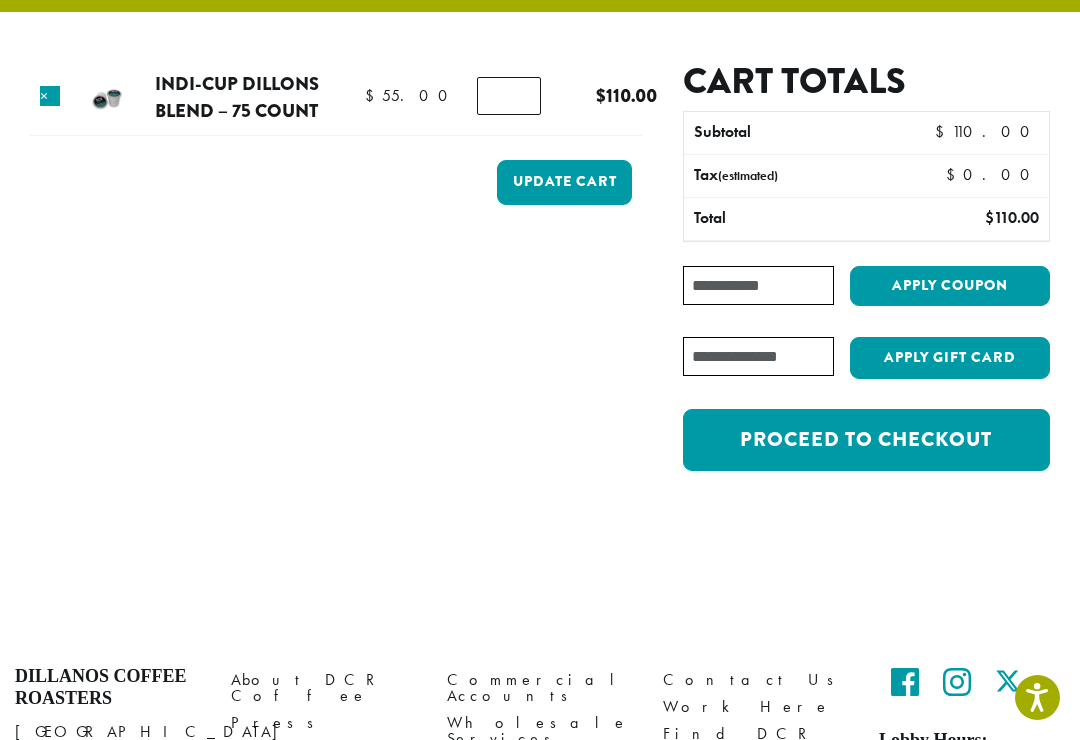 type on "*" 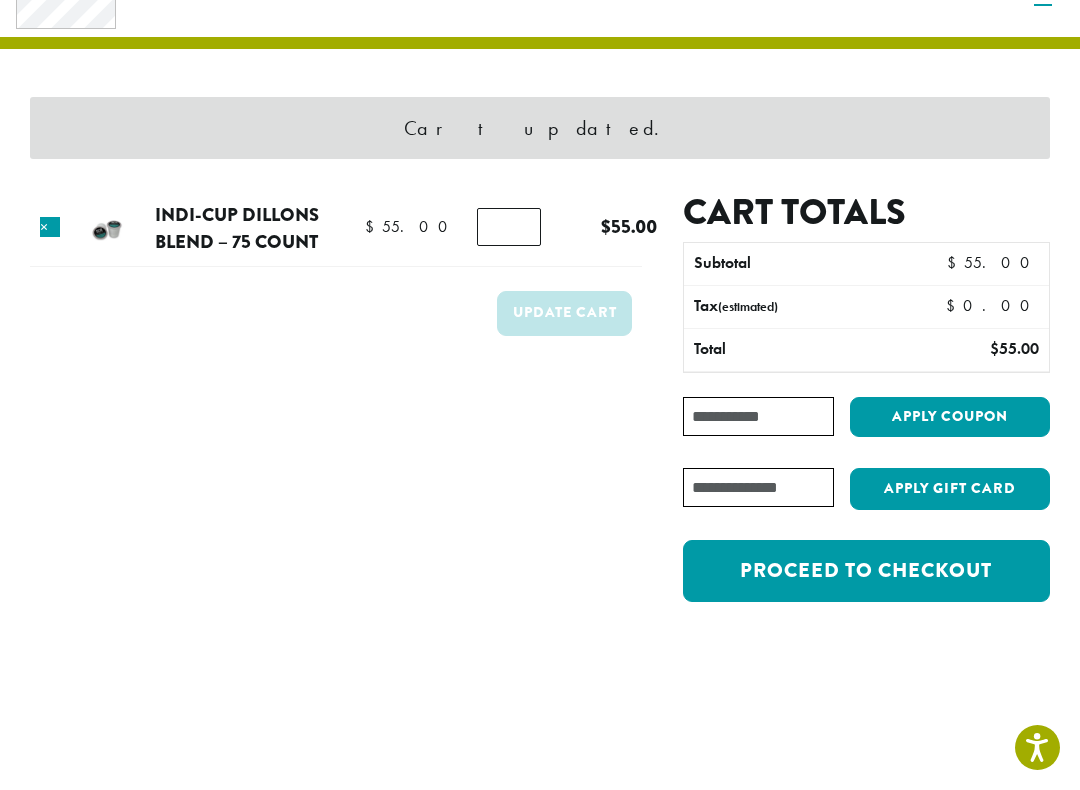scroll, scrollTop: 84, scrollLeft: 0, axis: vertical 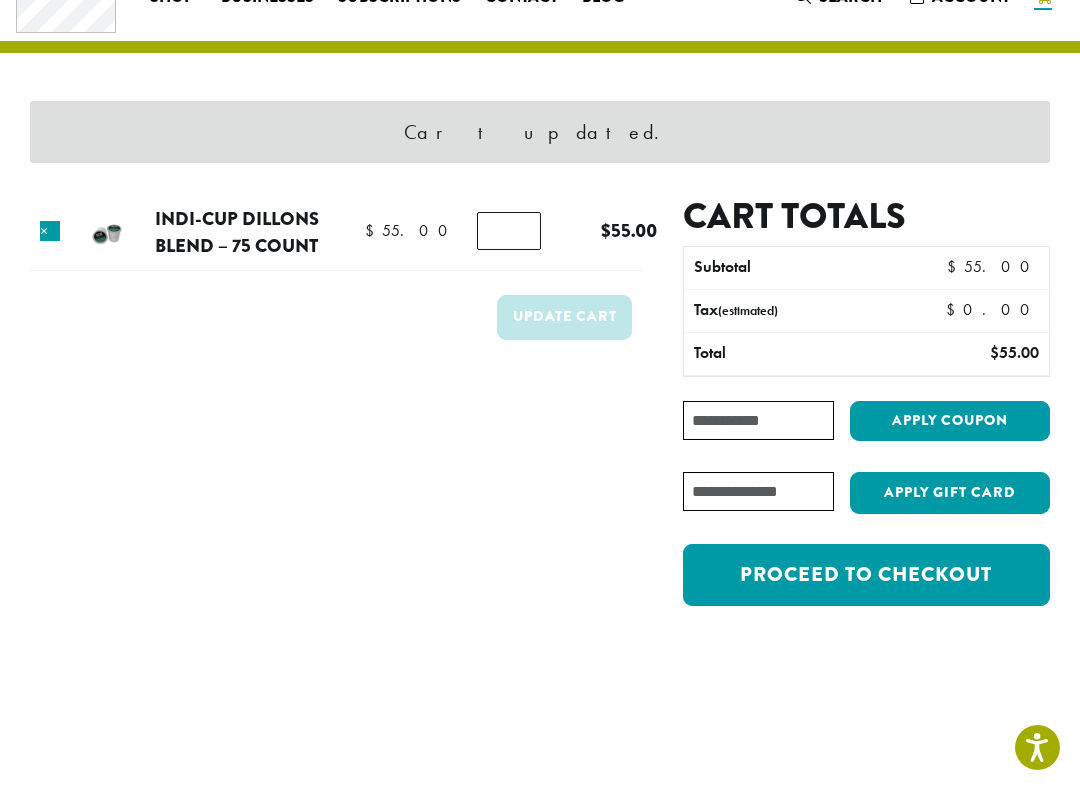 click on "Proceed to checkout" at bounding box center (866, 575) 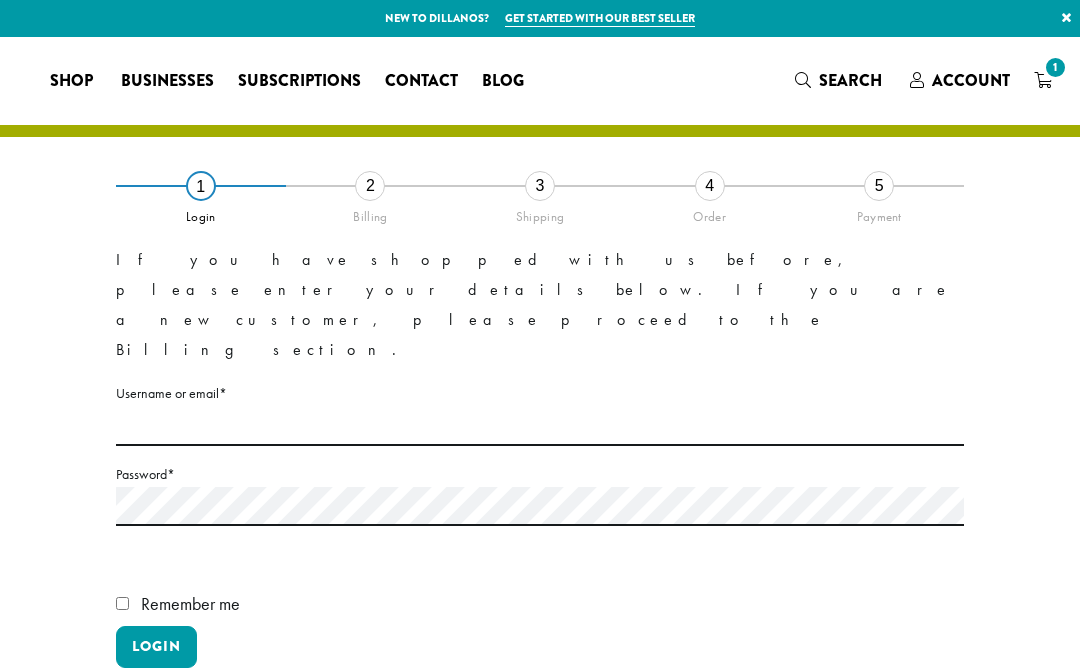 scroll, scrollTop: 0, scrollLeft: 0, axis: both 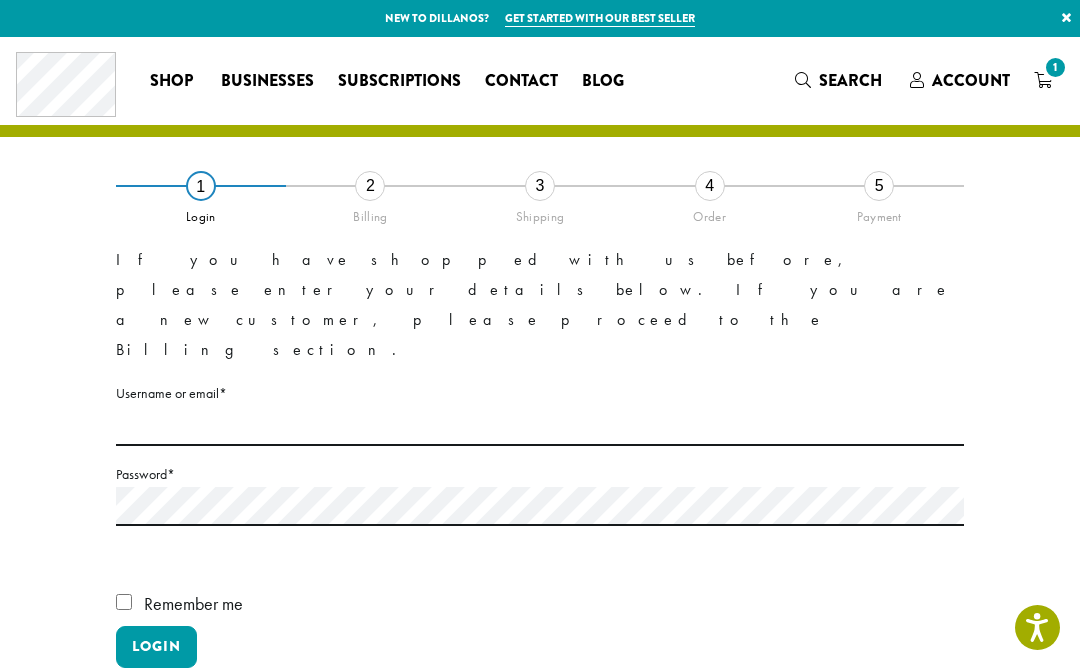 click on "2" at bounding box center (370, 186) 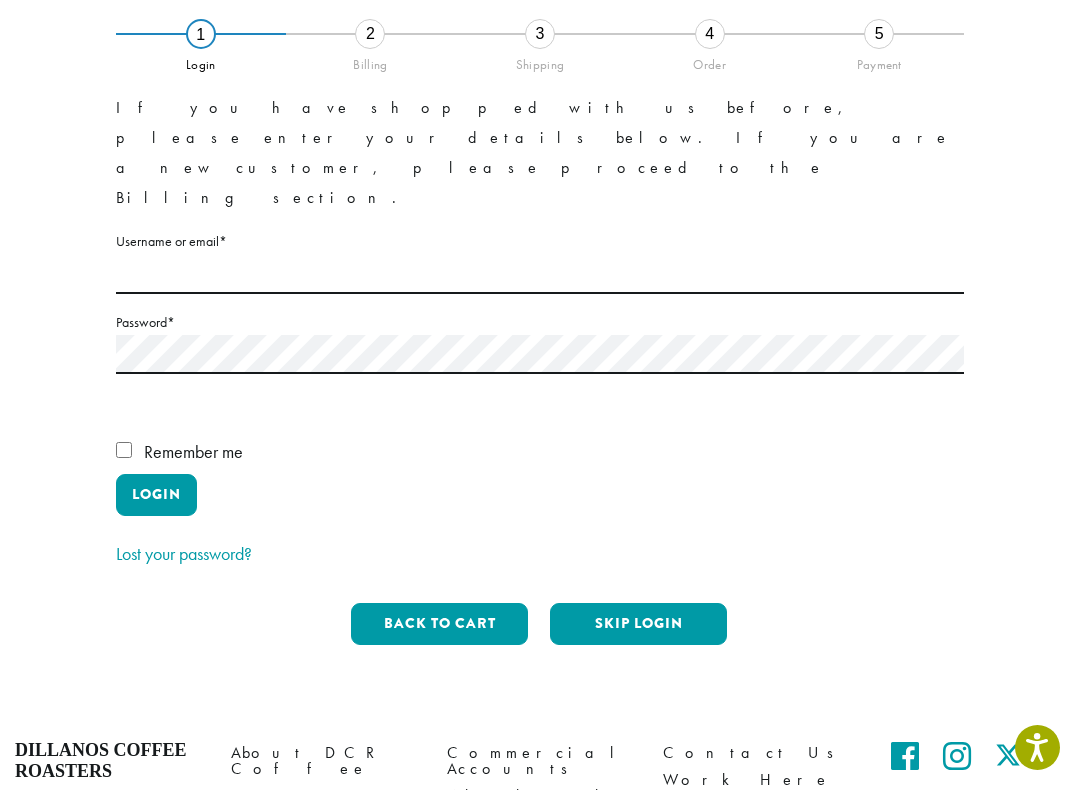 scroll, scrollTop: 150, scrollLeft: 0, axis: vertical 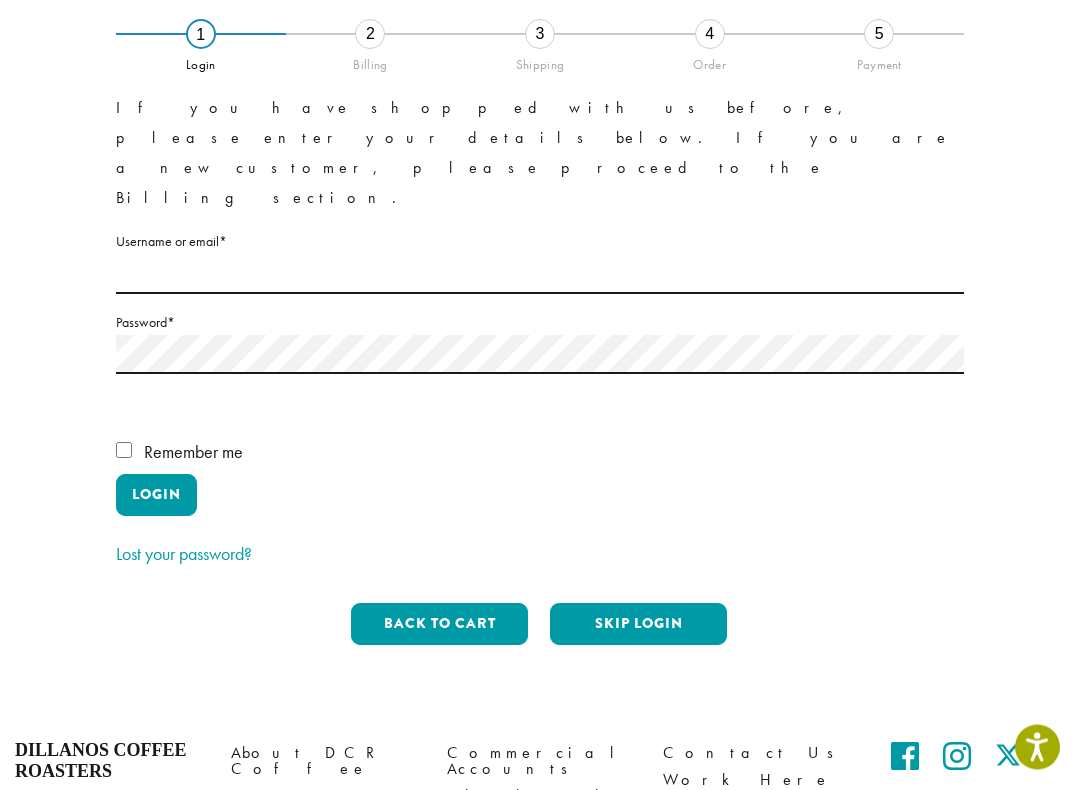 click on "Skip Login" at bounding box center [638, 625] 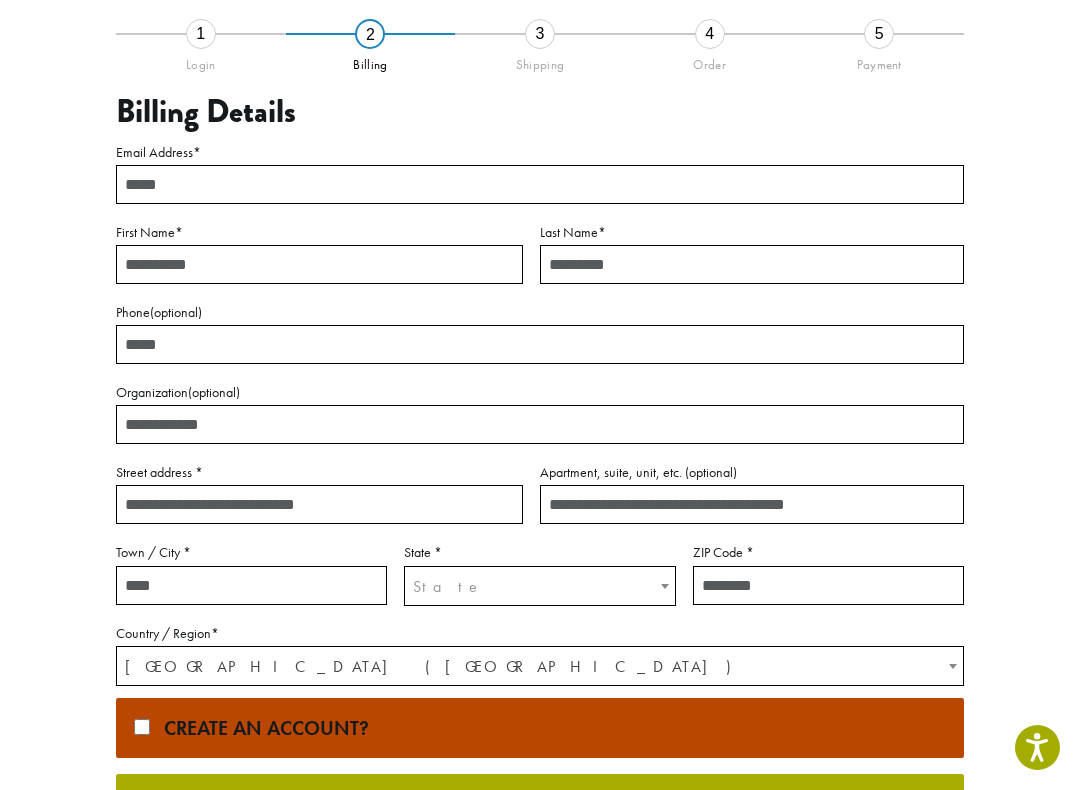 click on "Email Address  *" at bounding box center (540, 184) 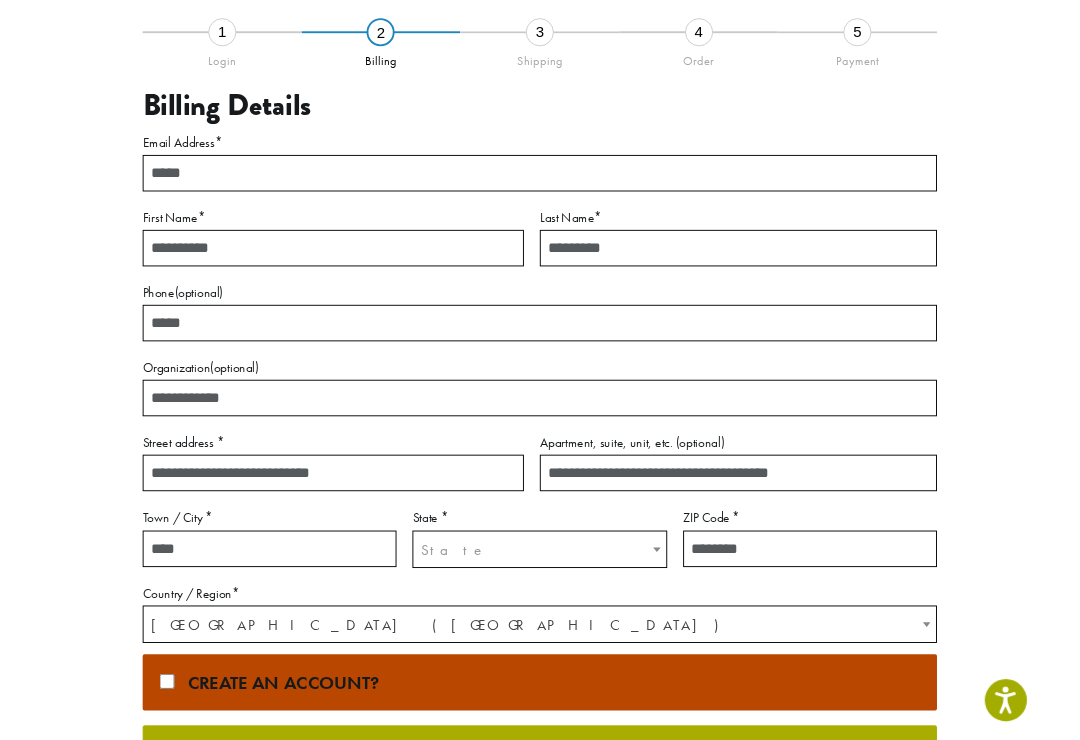 scroll, scrollTop: 151, scrollLeft: 0, axis: vertical 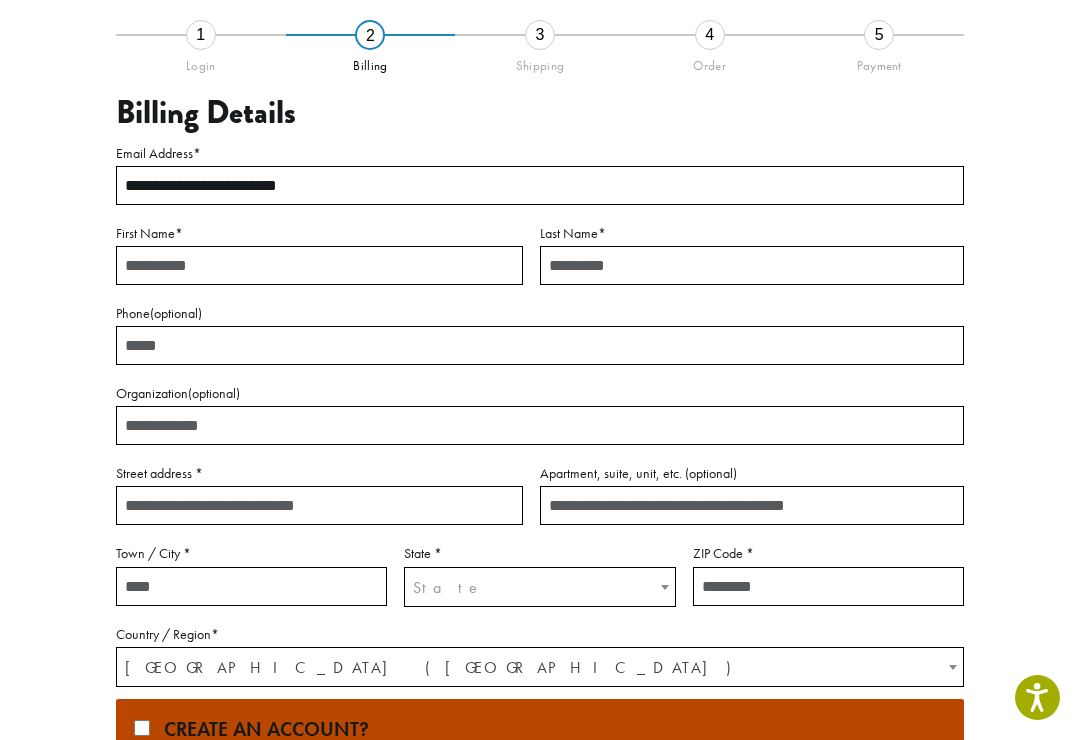 type on "**********" 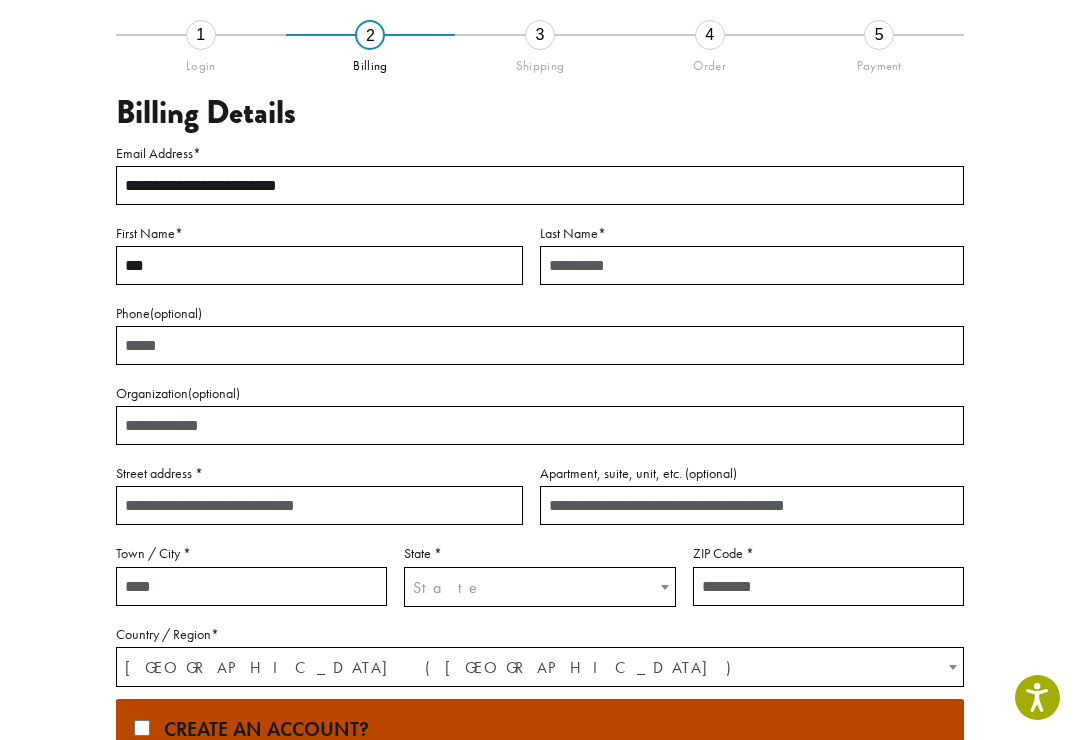 type on "***" 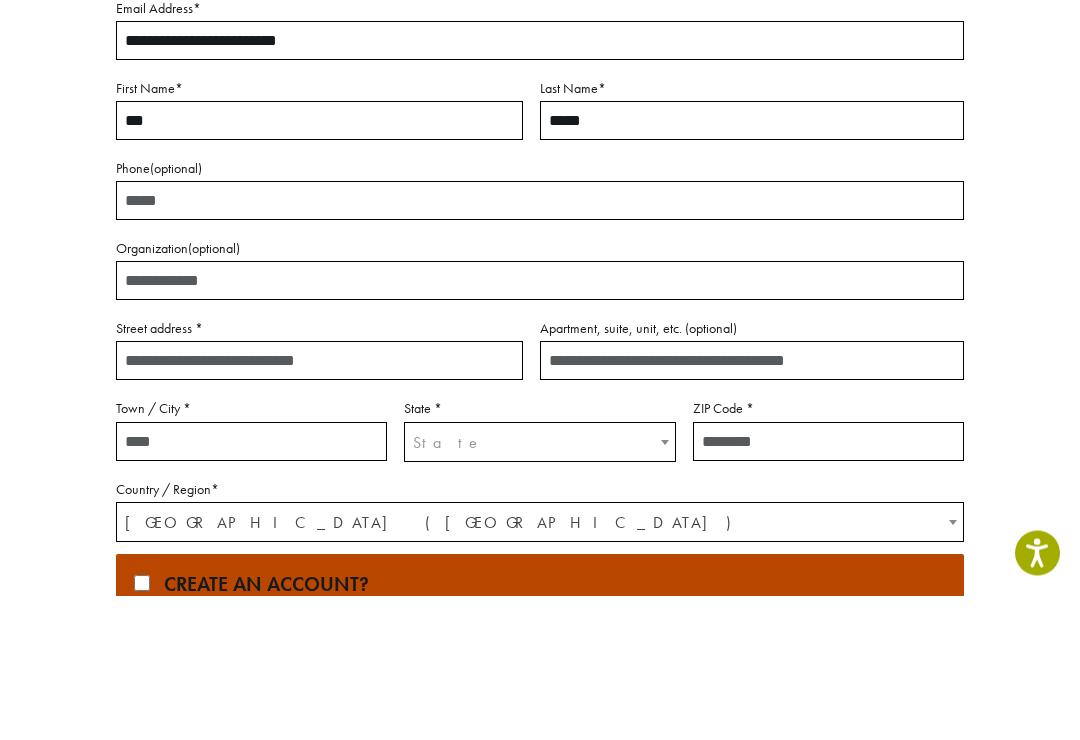 type on "*****" 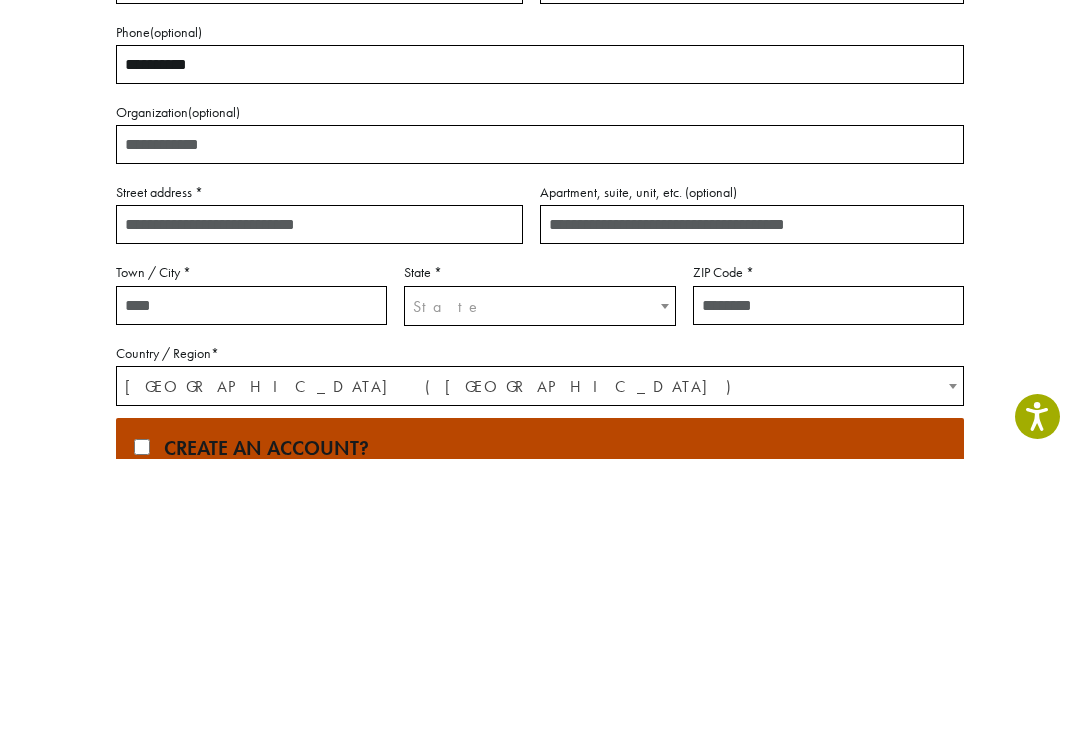 type on "**********" 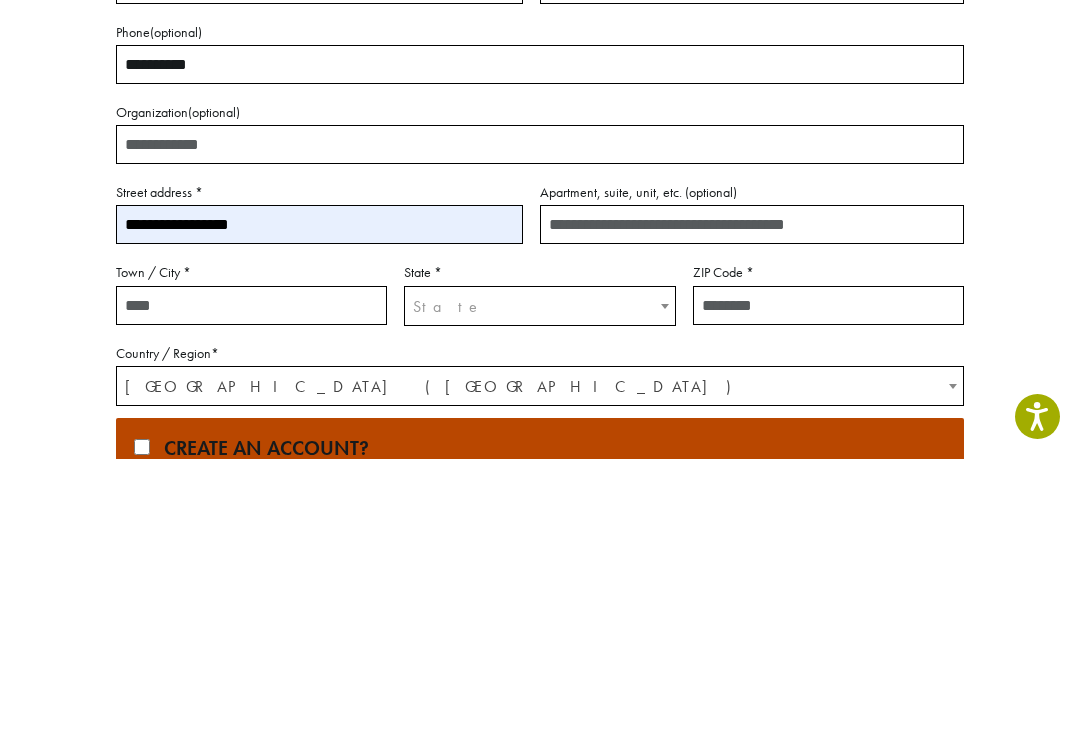 type on "**********" 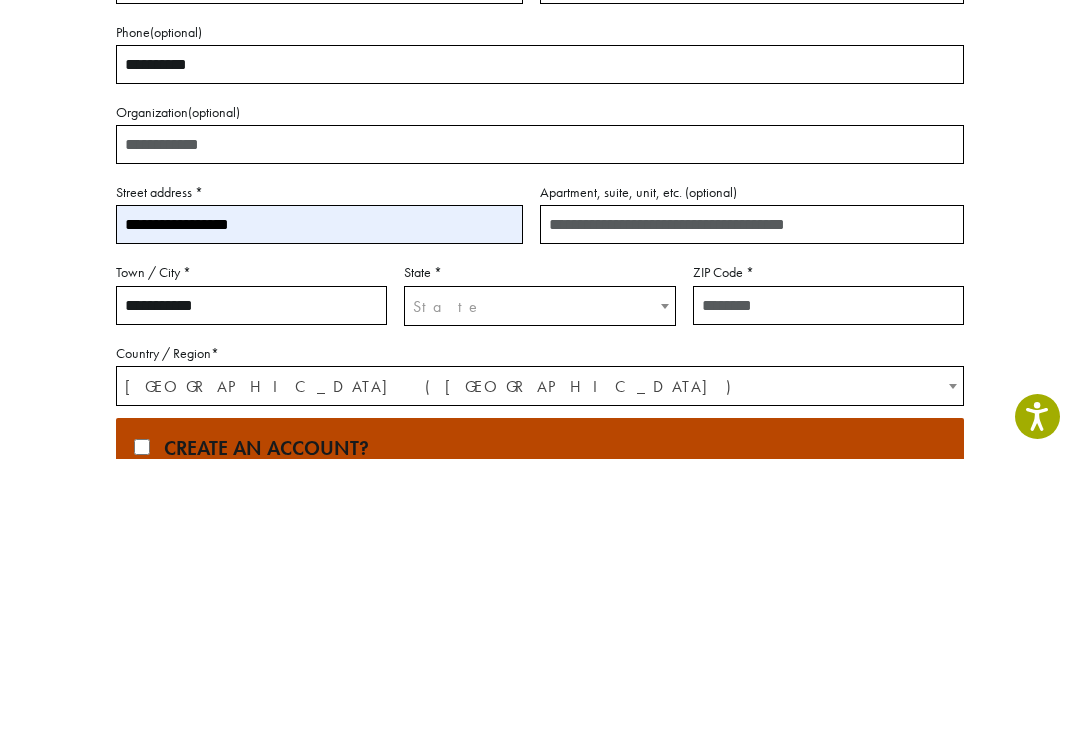select on "**" 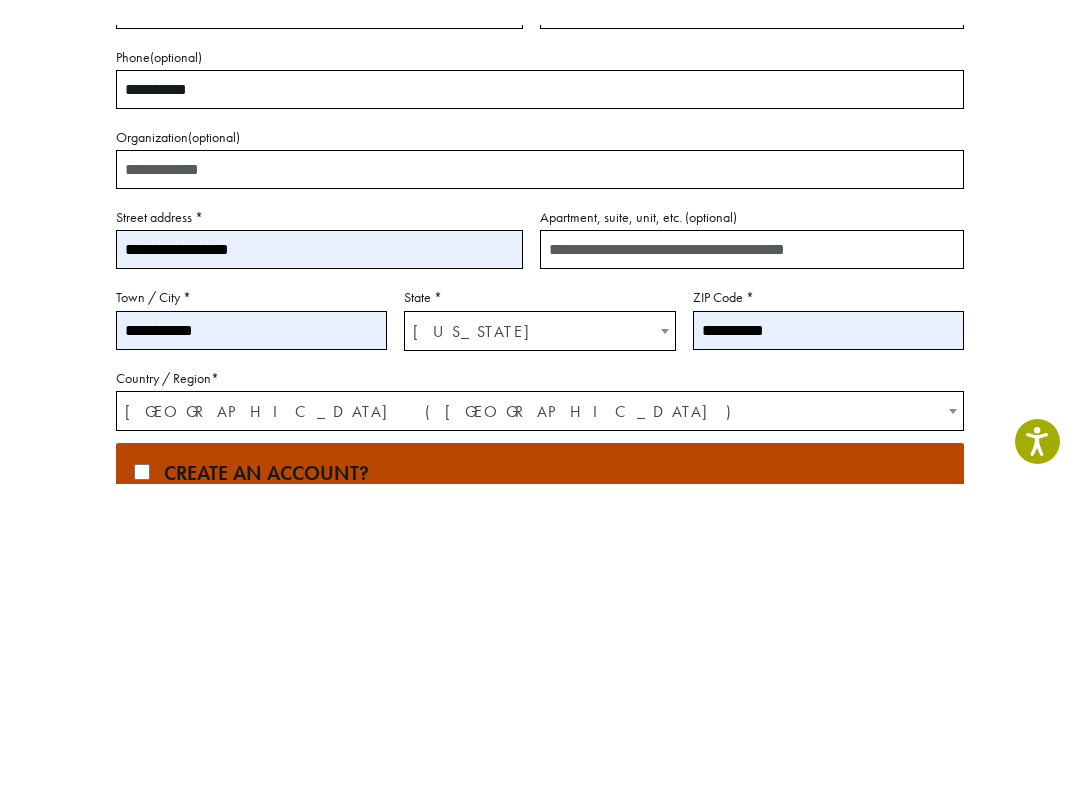 scroll, scrollTop: 433, scrollLeft: 0, axis: vertical 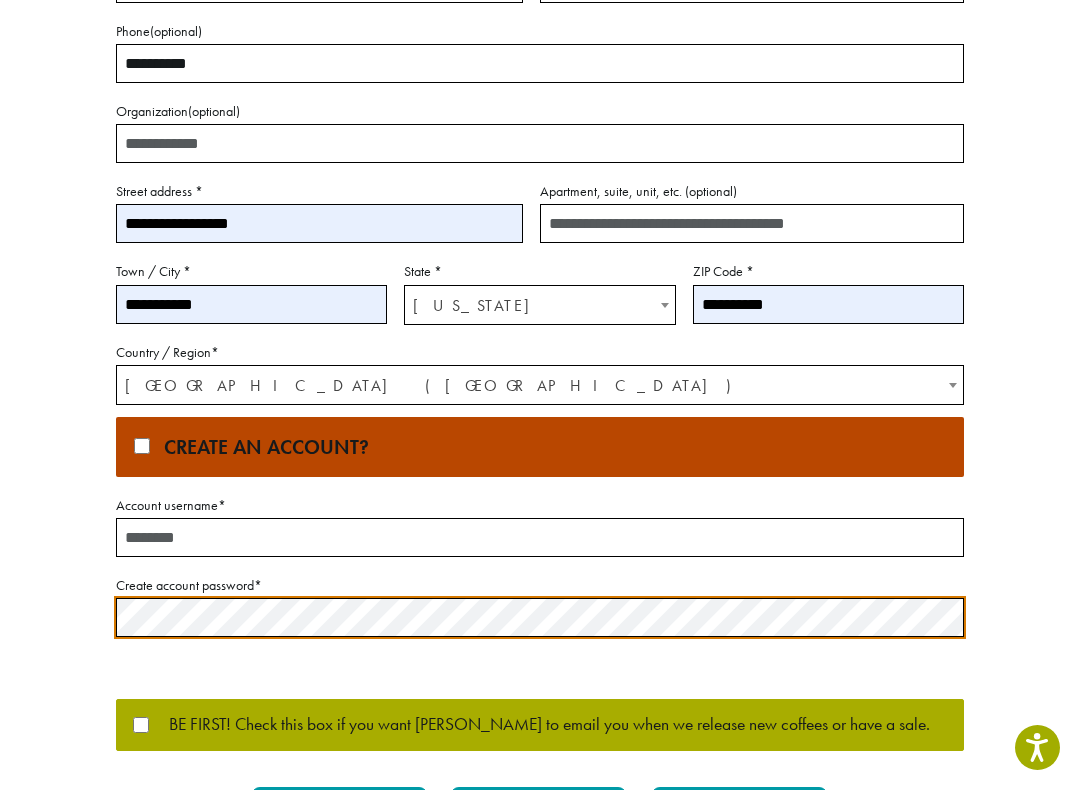 click on "Account username  *" at bounding box center (540, 537) 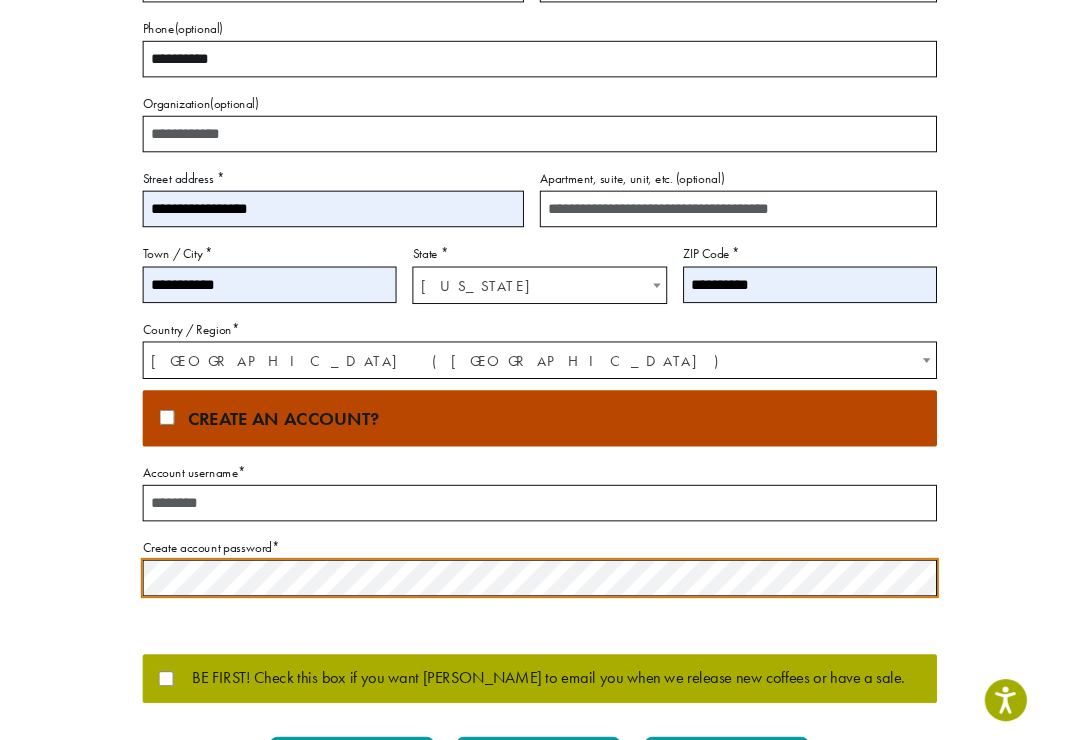 scroll, scrollTop: 432, scrollLeft: 0, axis: vertical 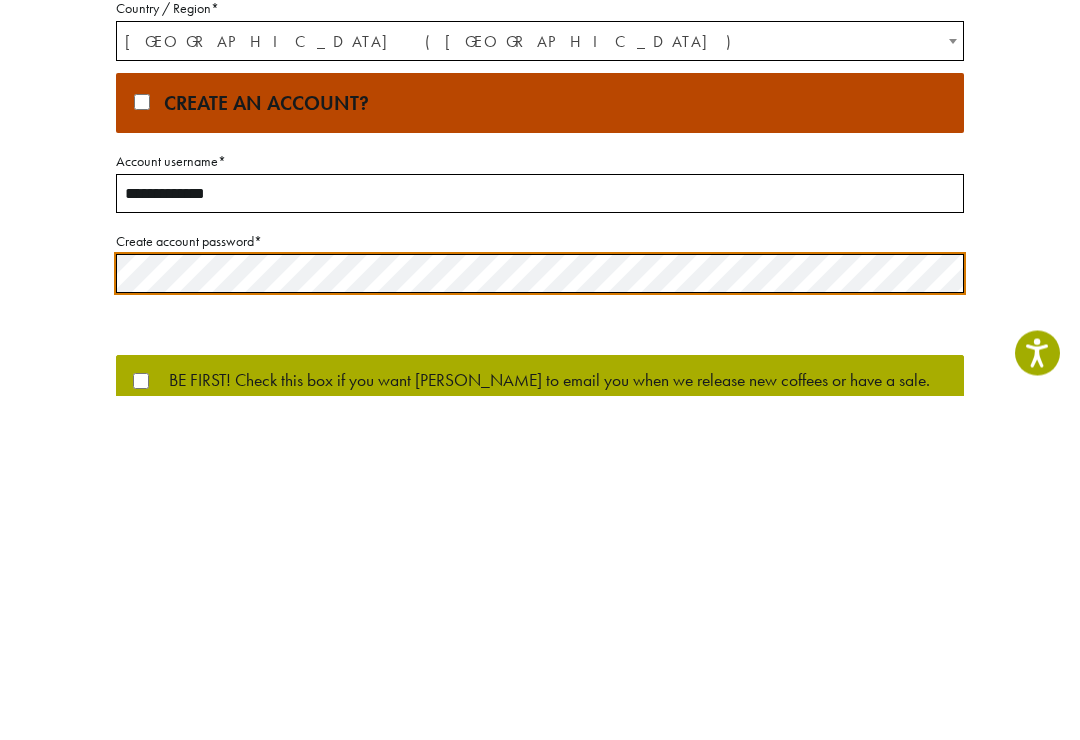 type on "**********" 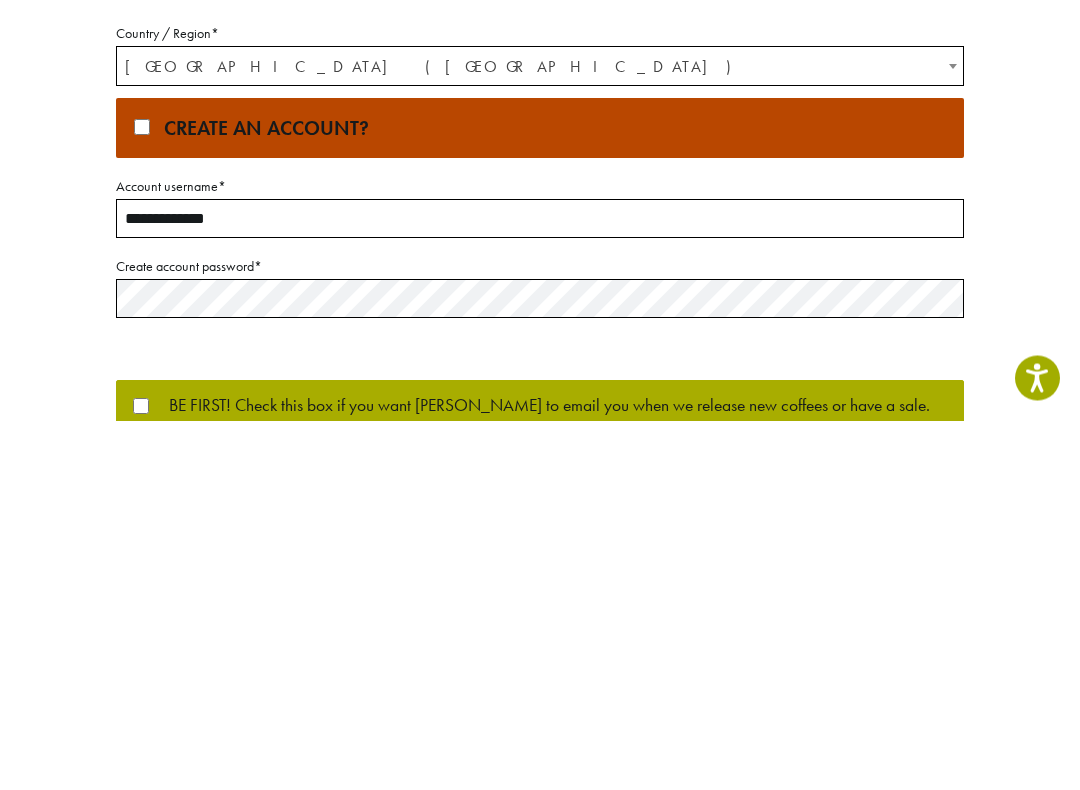 scroll, scrollTop: 777, scrollLeft: 0, axis: vertical 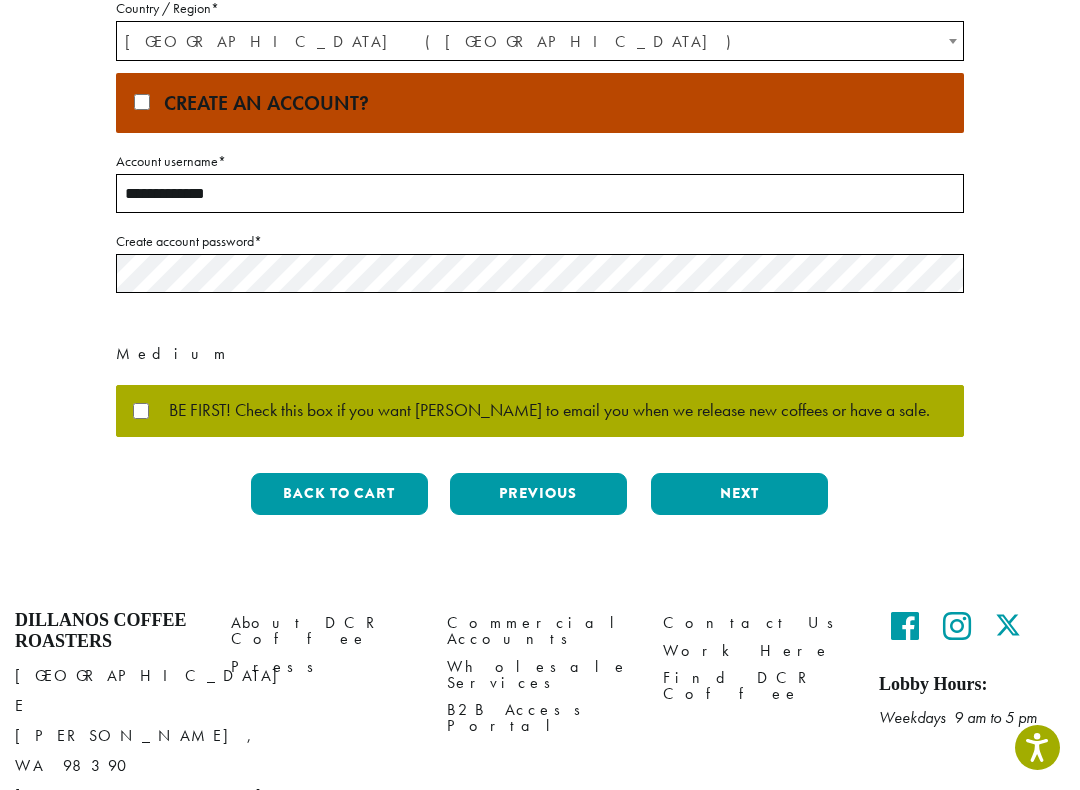 click on "Next" at bounding box center [739, 494] 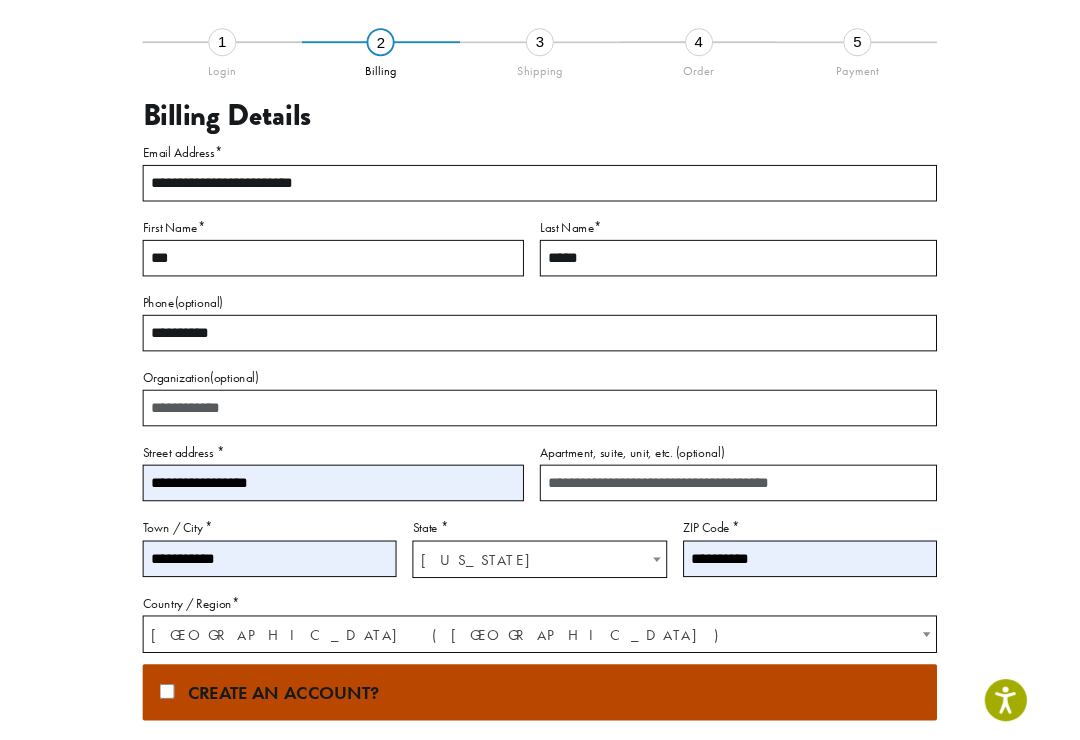 scroll, scrollTop: 70, scrollLeft: 0, axis: vertical 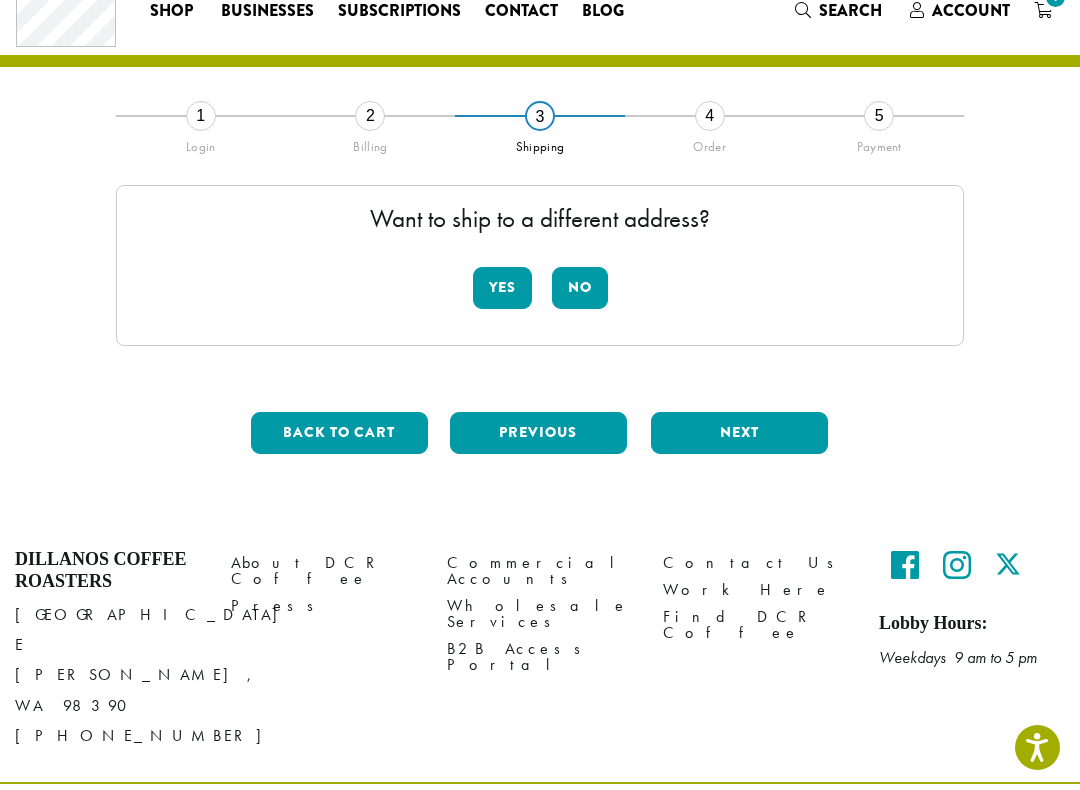 click on "No" at bounding box center (580, 288) 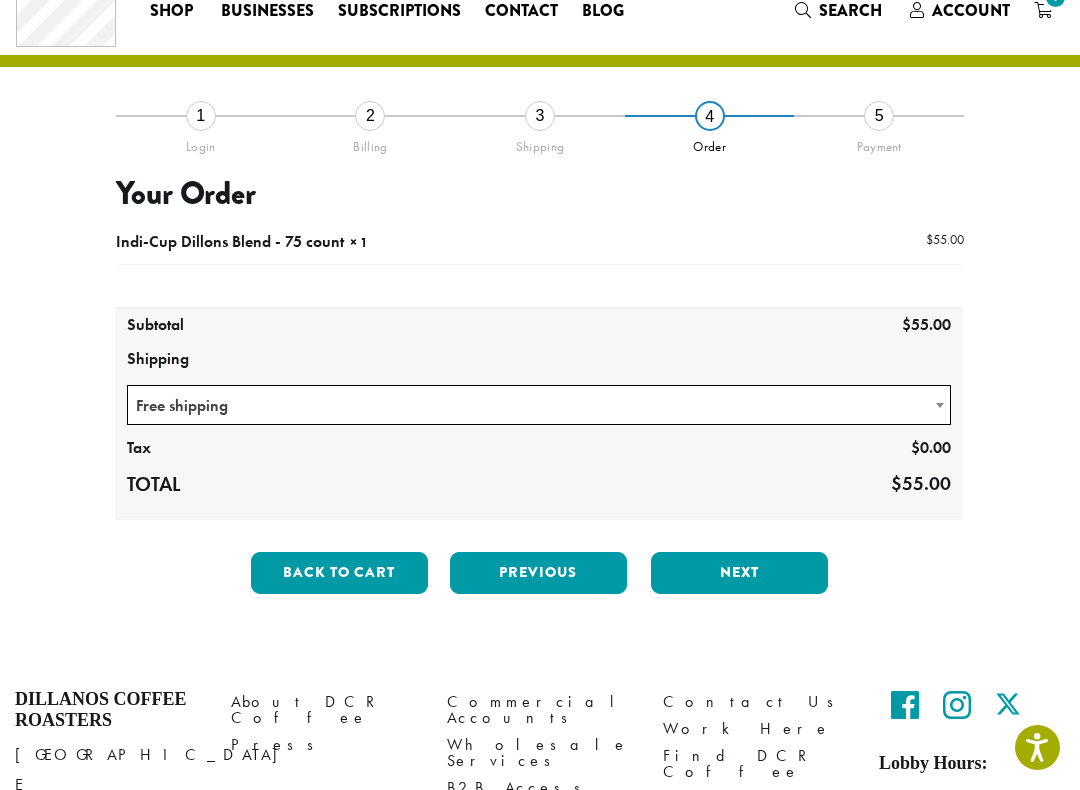 click on "Next" at bounding box center [739, 573] 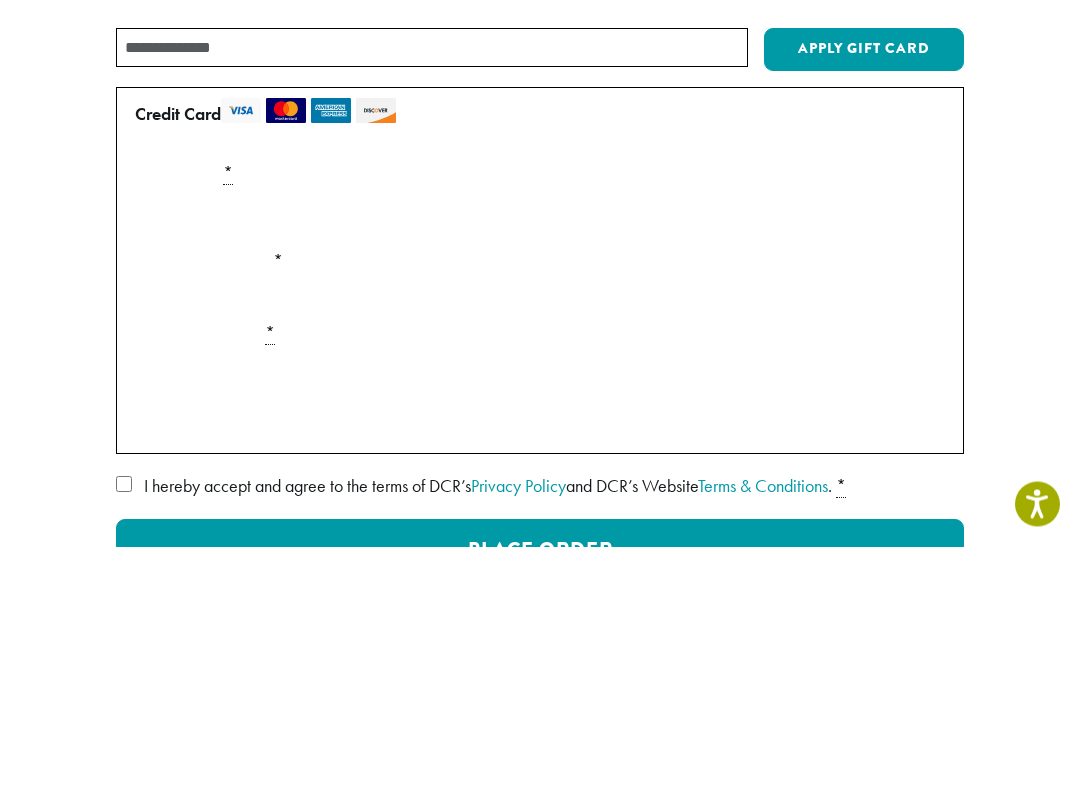 scroll, scrollTop: 289, scrollLeft: 0, axis: vertical 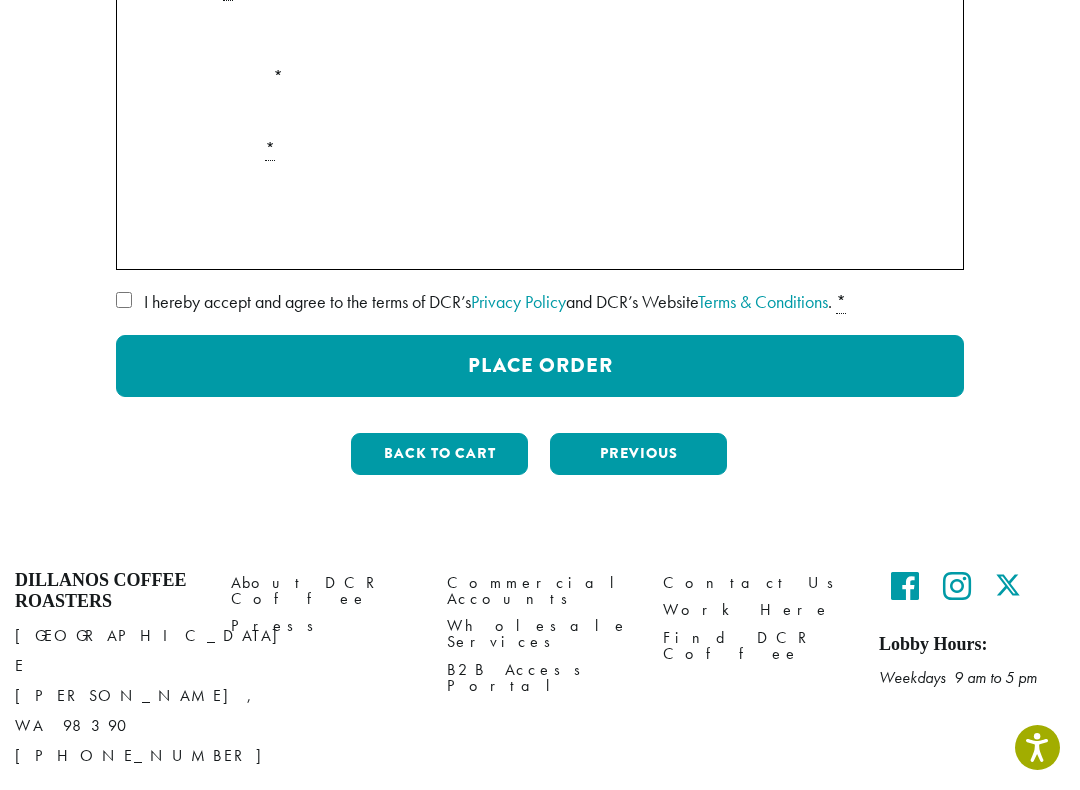 click on "Place Order" at bounding box center [540, 366] 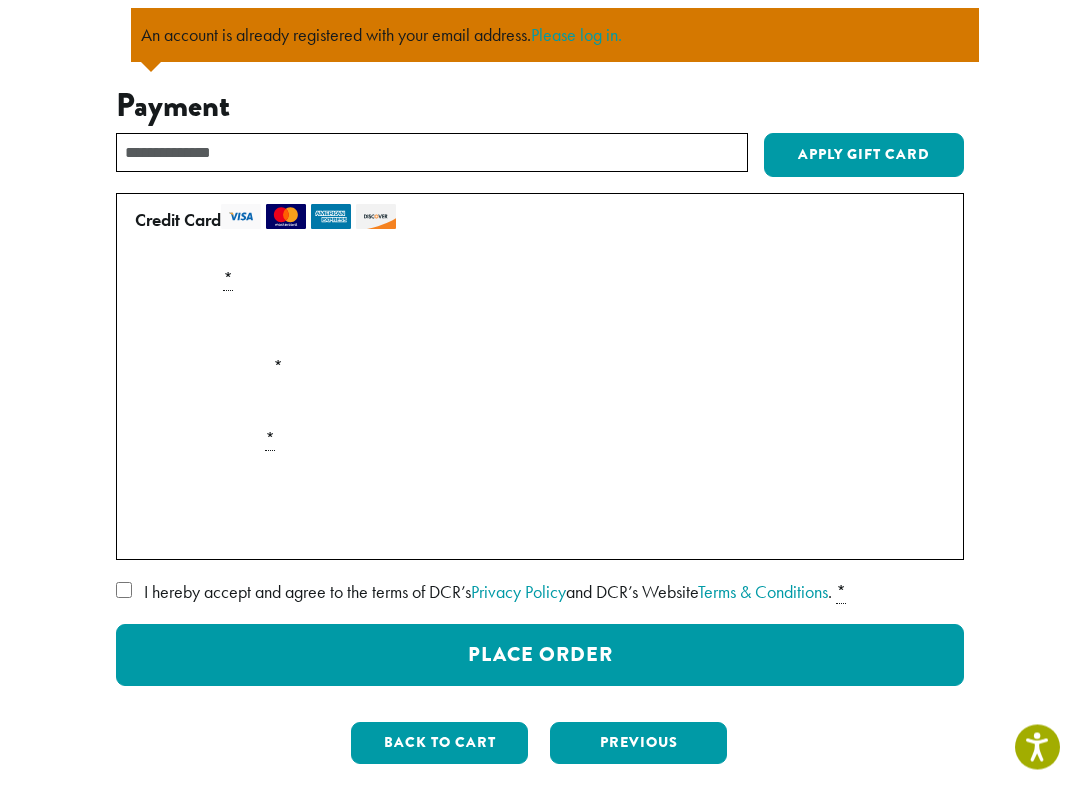 scroll, scrollTop: 282, scrollLeft: 0, axis: vertical 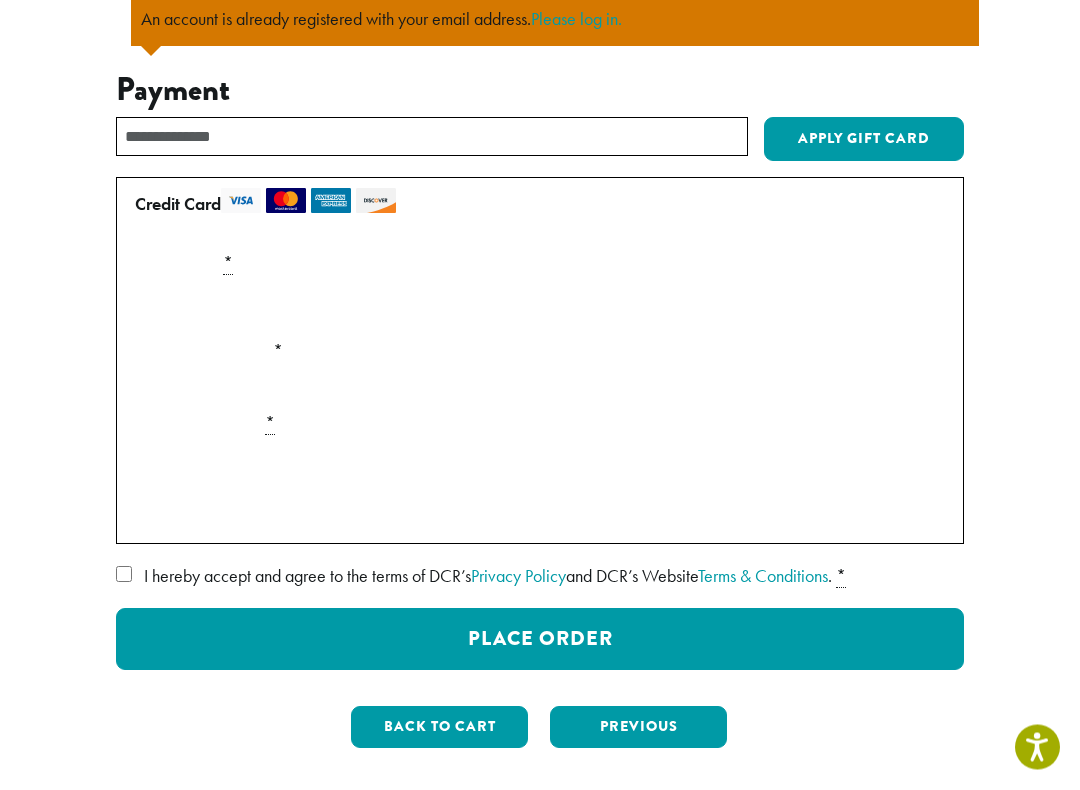 click on "Place Order" at bounding box center [540, 640] 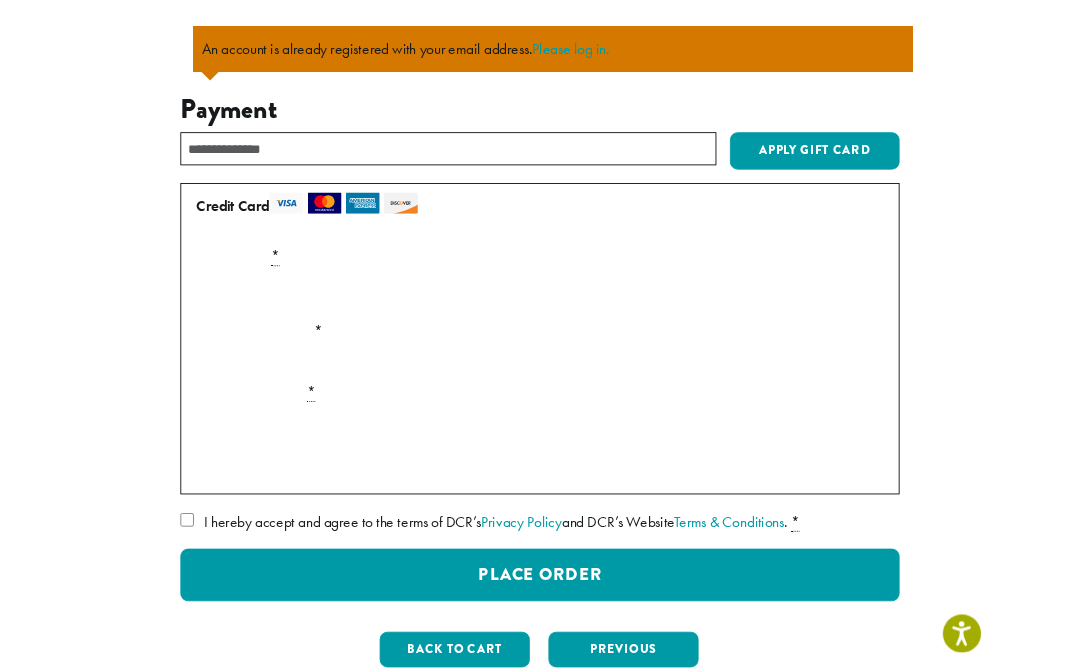 scroll, scrollTop: 244, scrollLeft: 0, axis: vertical 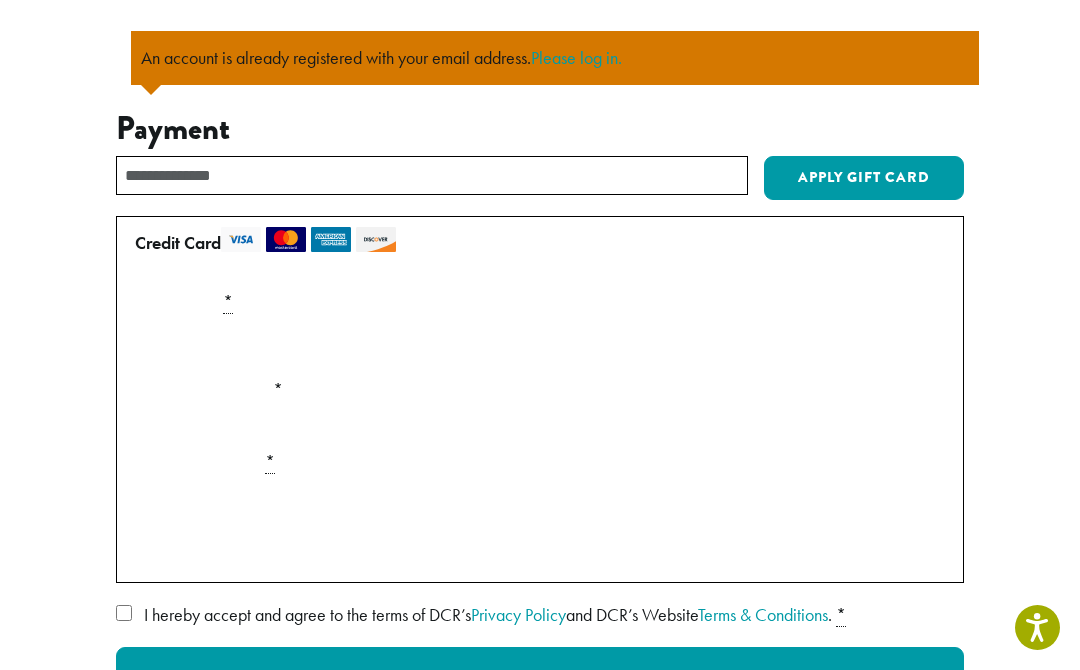 click on "Please log in." at bounding box center (576, 57) 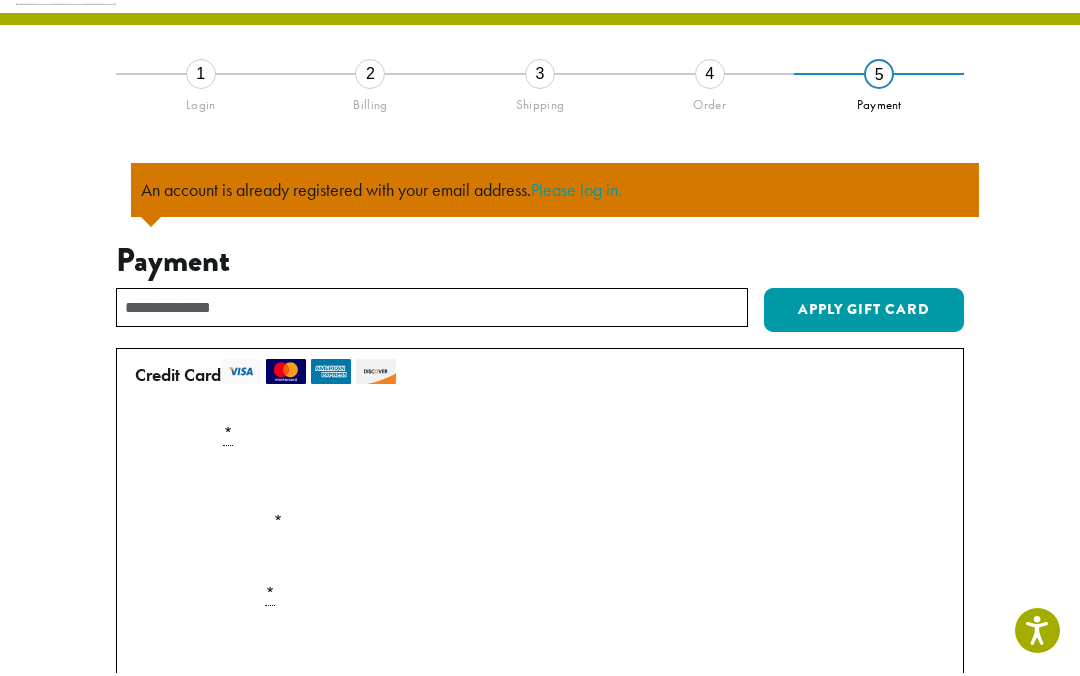 scroll, scrollTop: 114, scrollLeft: 0, axis: vertical 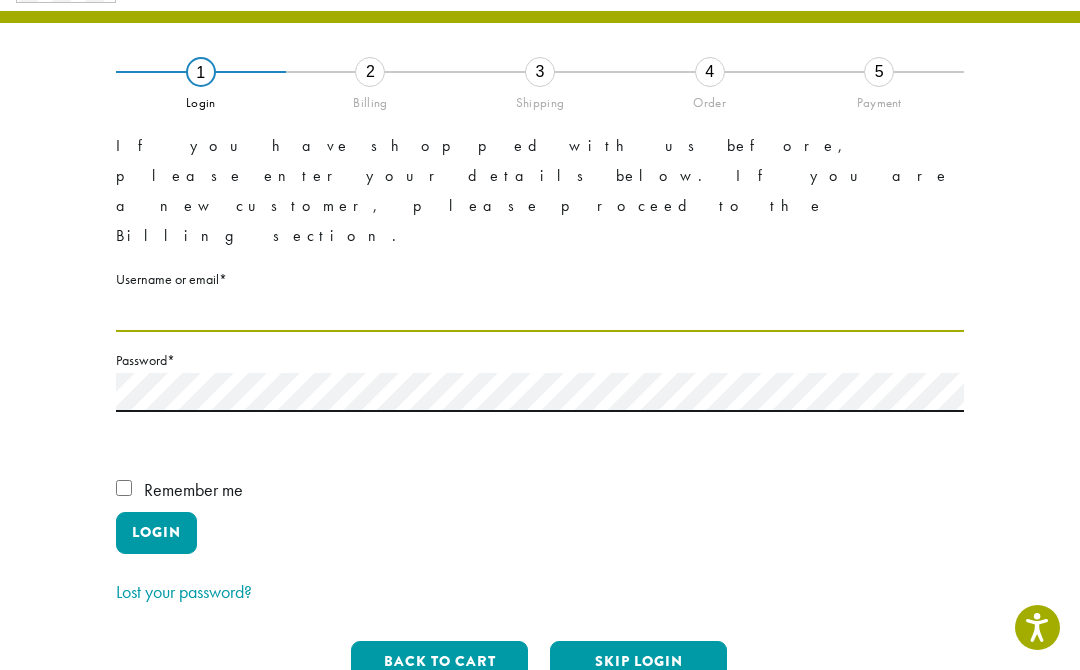 click on "Username or email  * Required" at bounding box center (540, 312) 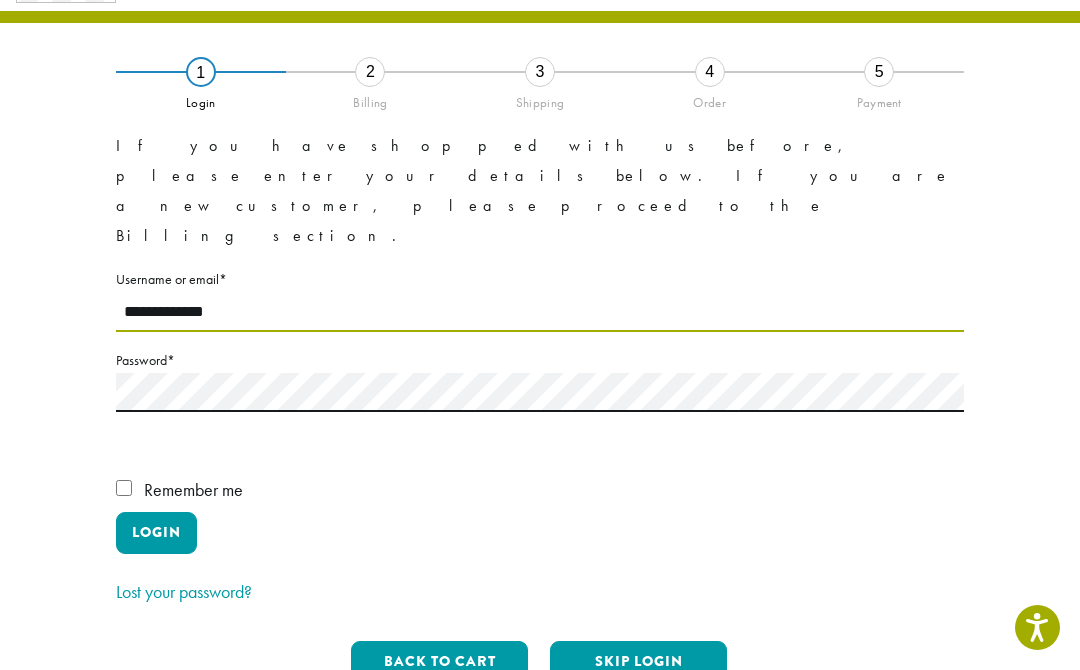 type on "**********" 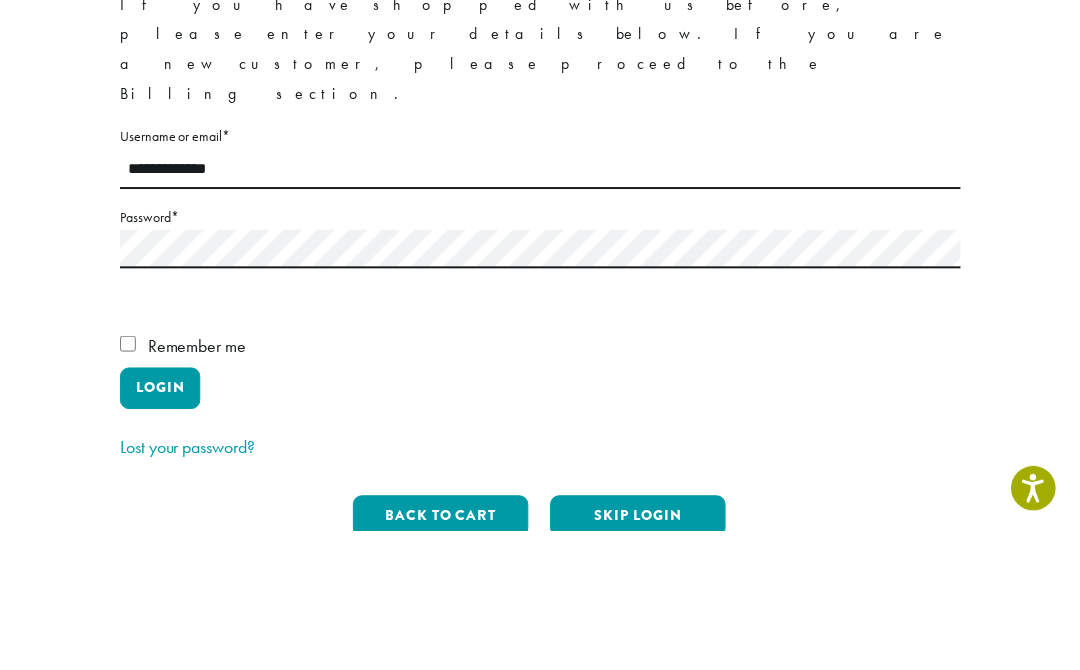 scroll, scrollTop: 255, scrollLeft: 0, axis: vertical 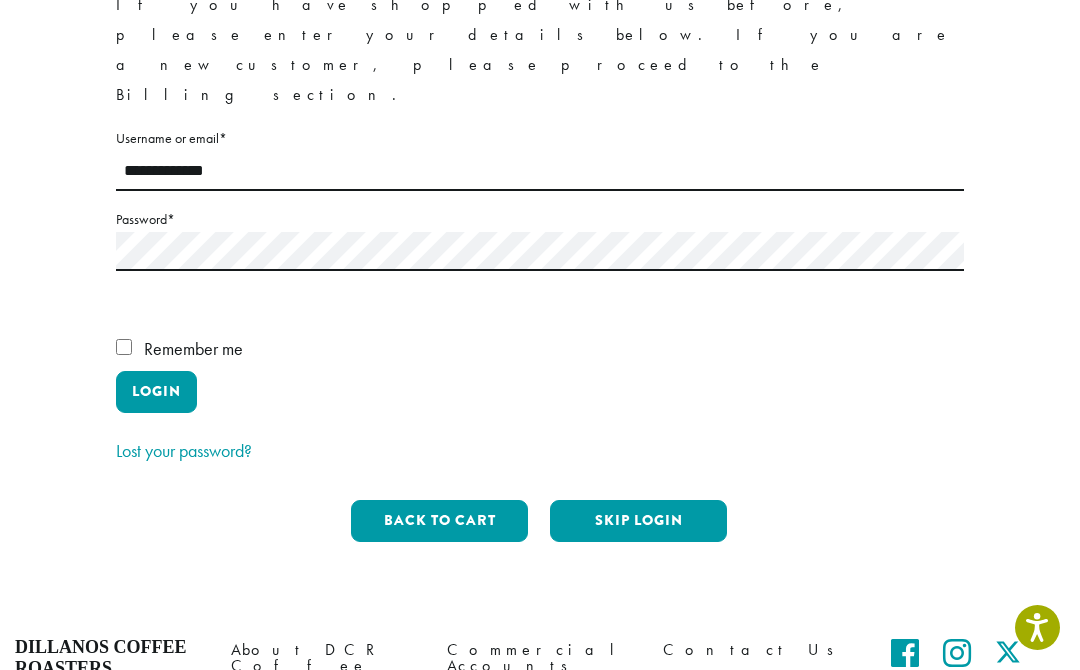 click on "Login" at bounding box center (156, 392) 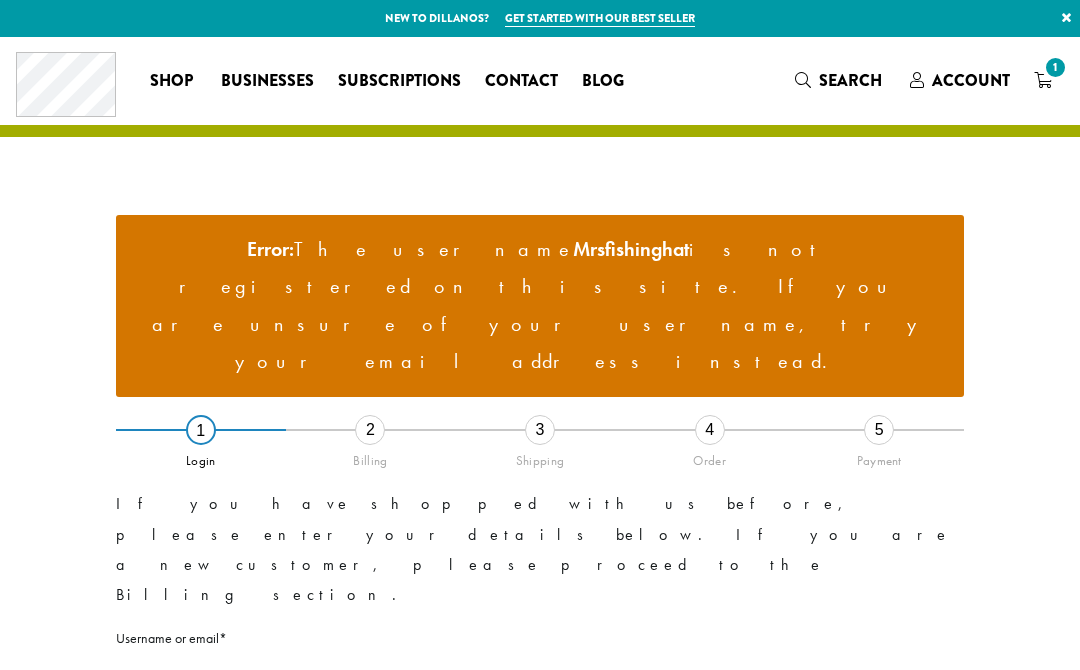 scroll, scrollTop: 0, scrollLeft: 0, axis: both 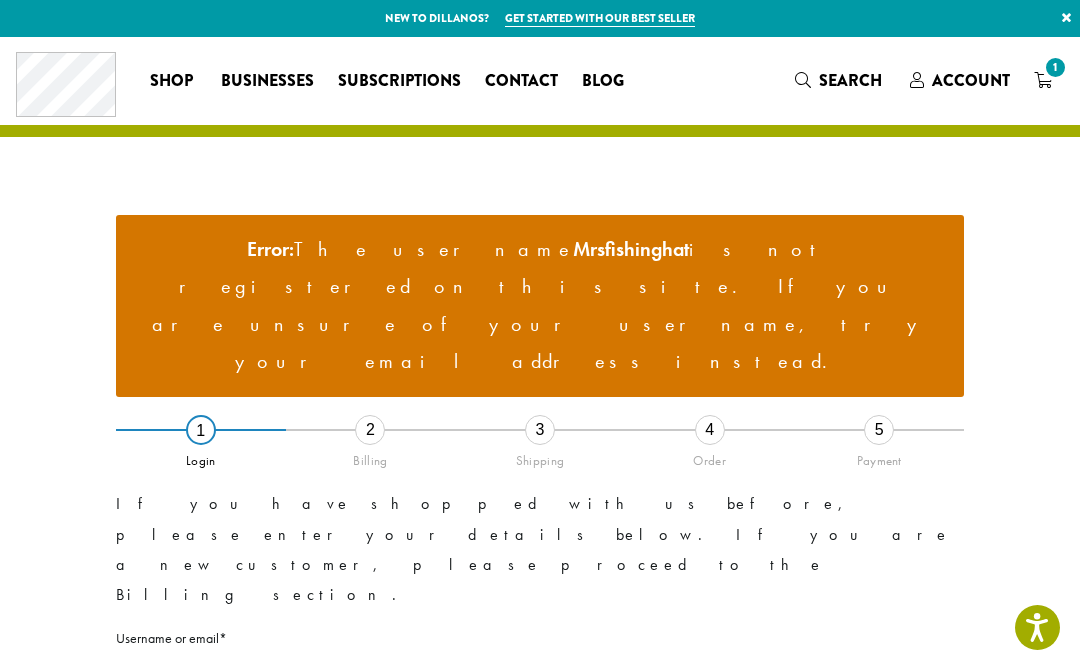 click on "Username or email  * Required" at bounding box center [540, 670] 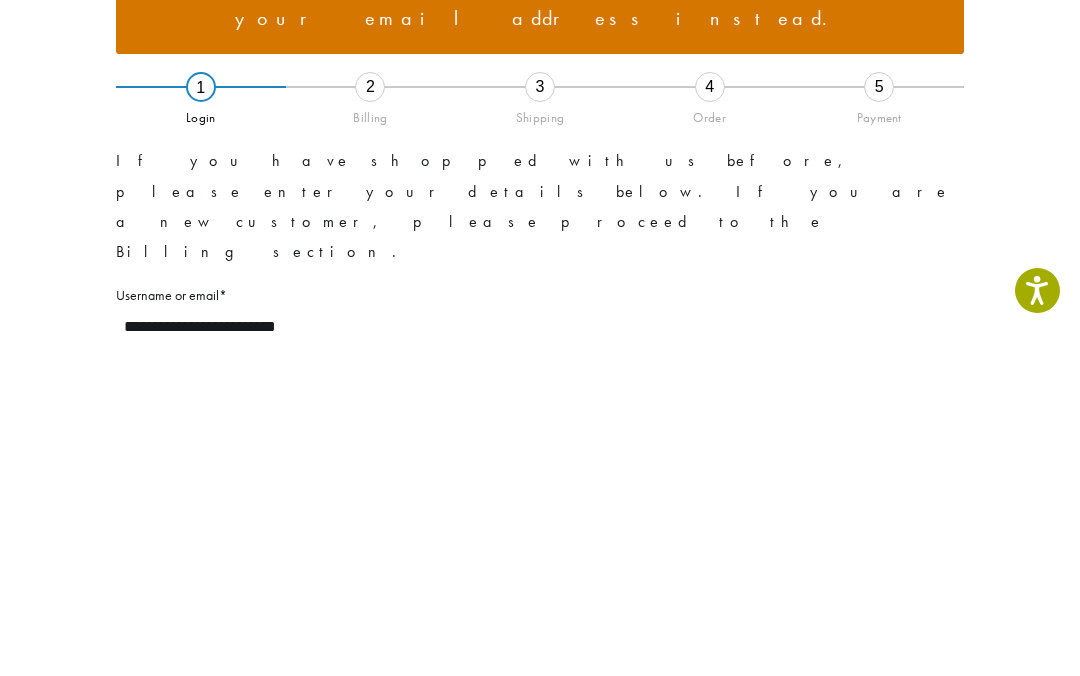 type on "**********" 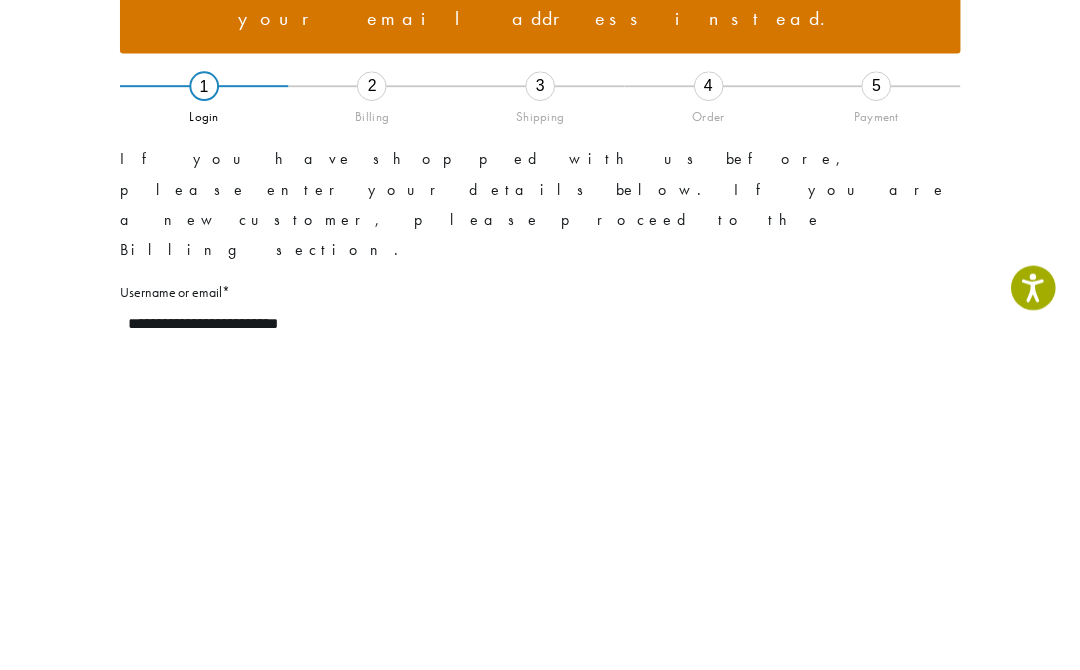 scroll, scrollTop: 343, scrollLeft: 0, axis: vertical 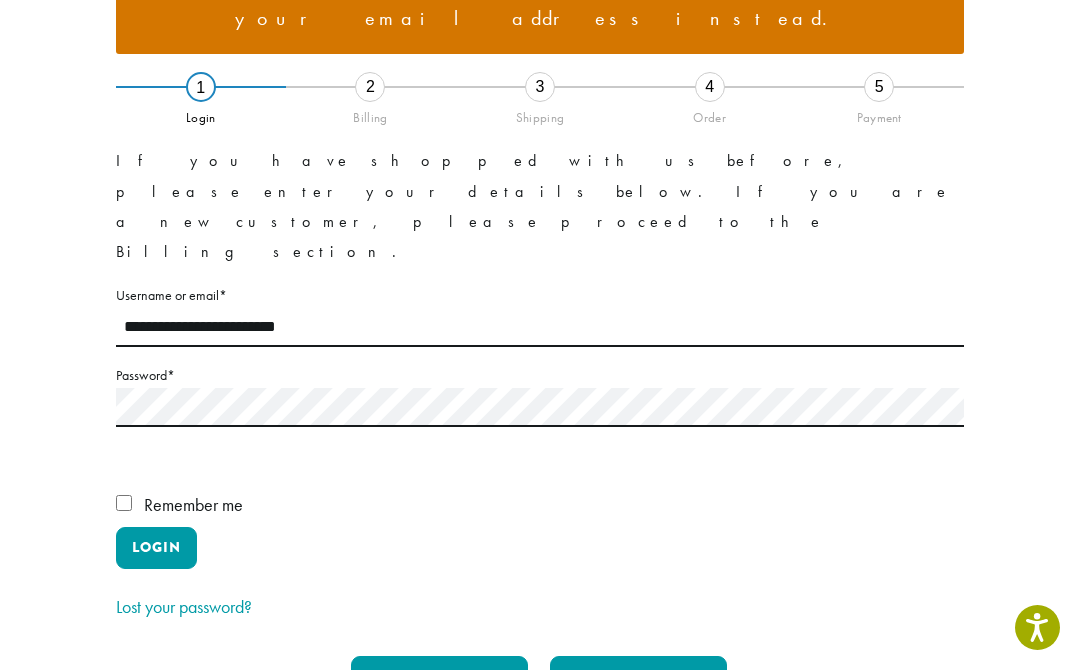 click on "Login" at bounding box center (156, 548) 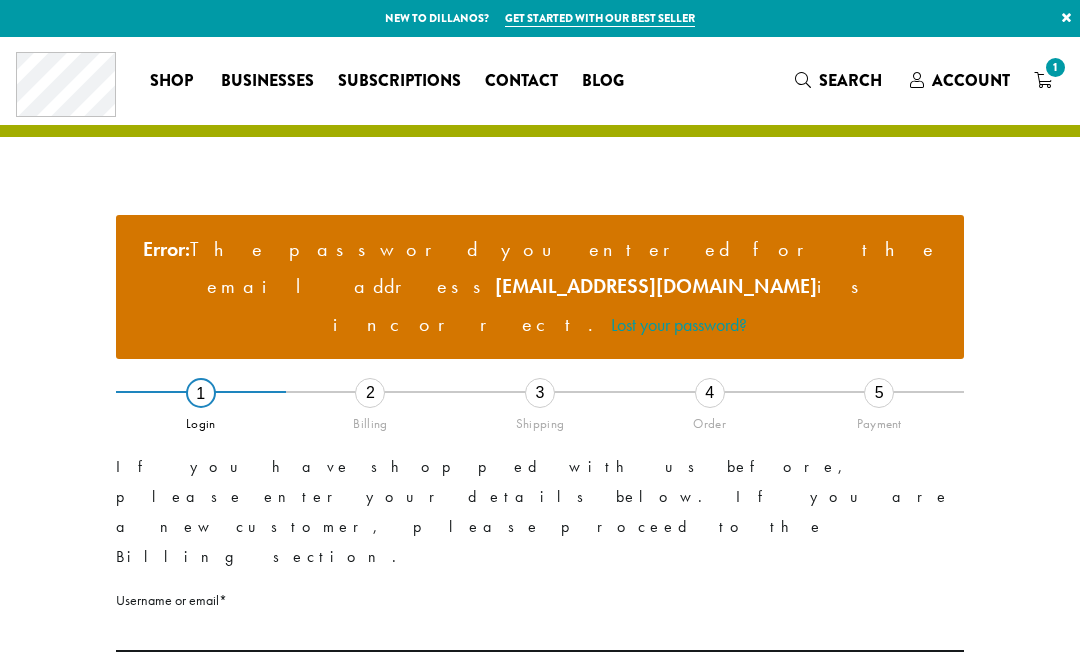 scroll, scrollTop: 0, scrollLeft: 0, axis: both 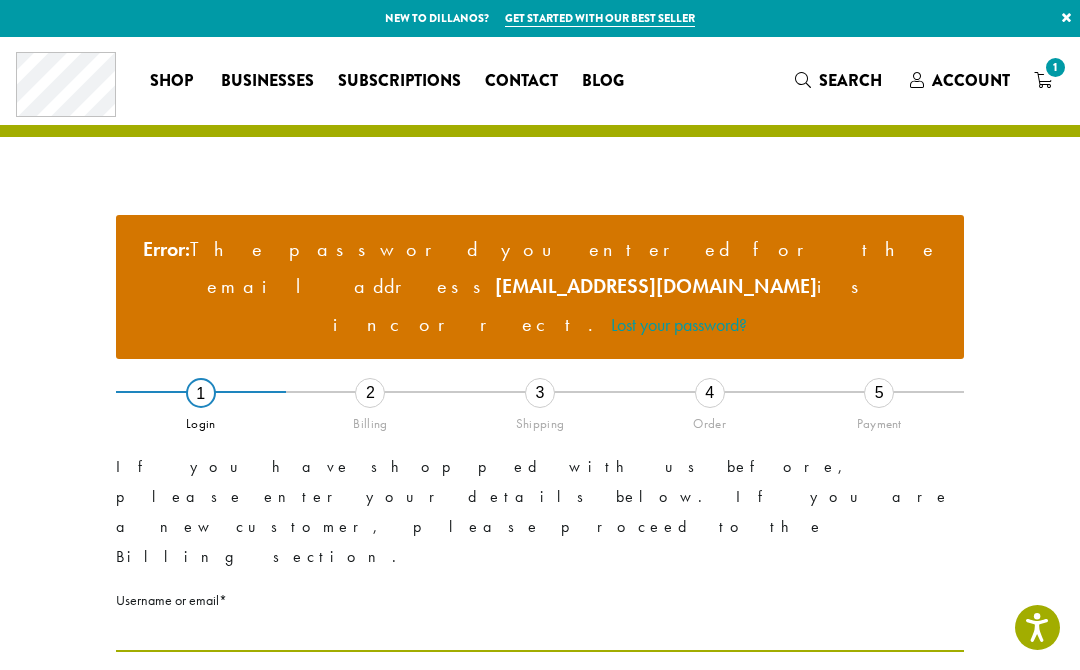 click on "Username or email  * Required" at bounding box center [540, 632] 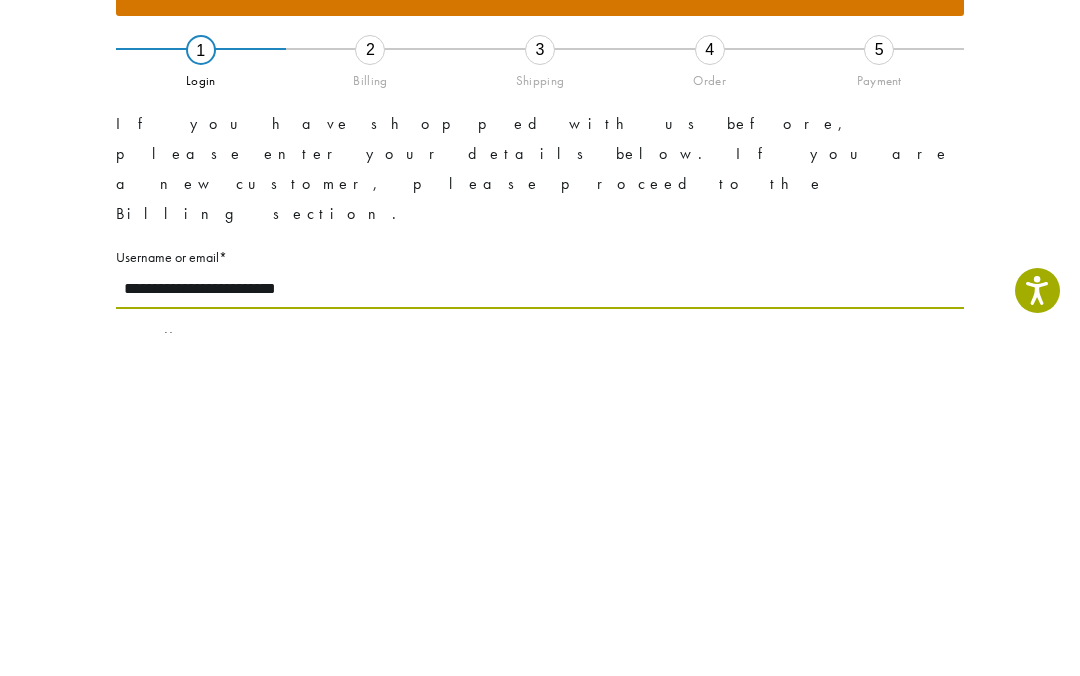 type on "**********" 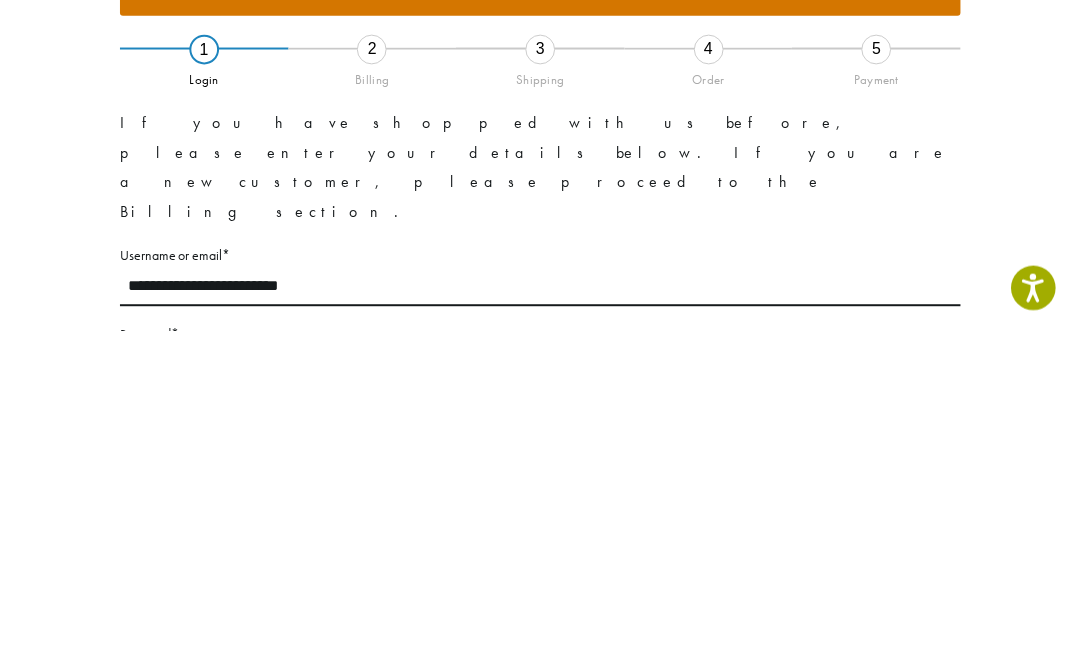 scroll, scrollTop: 343, scrollLeft: 0, axis: vertical 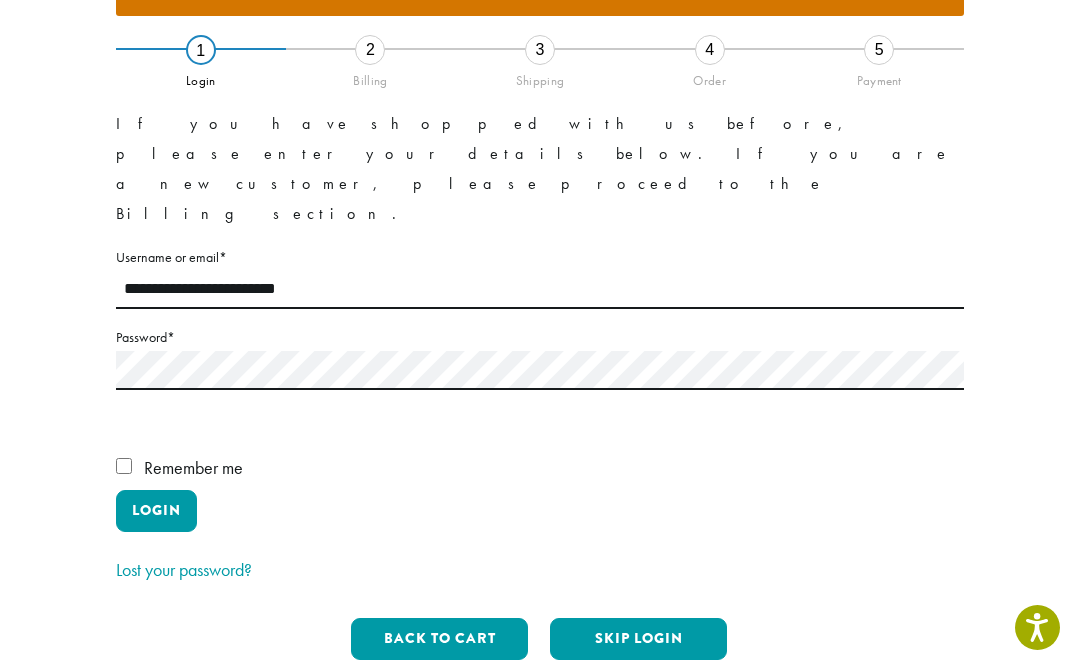 click on "Login" at bounding box center (156, 511) 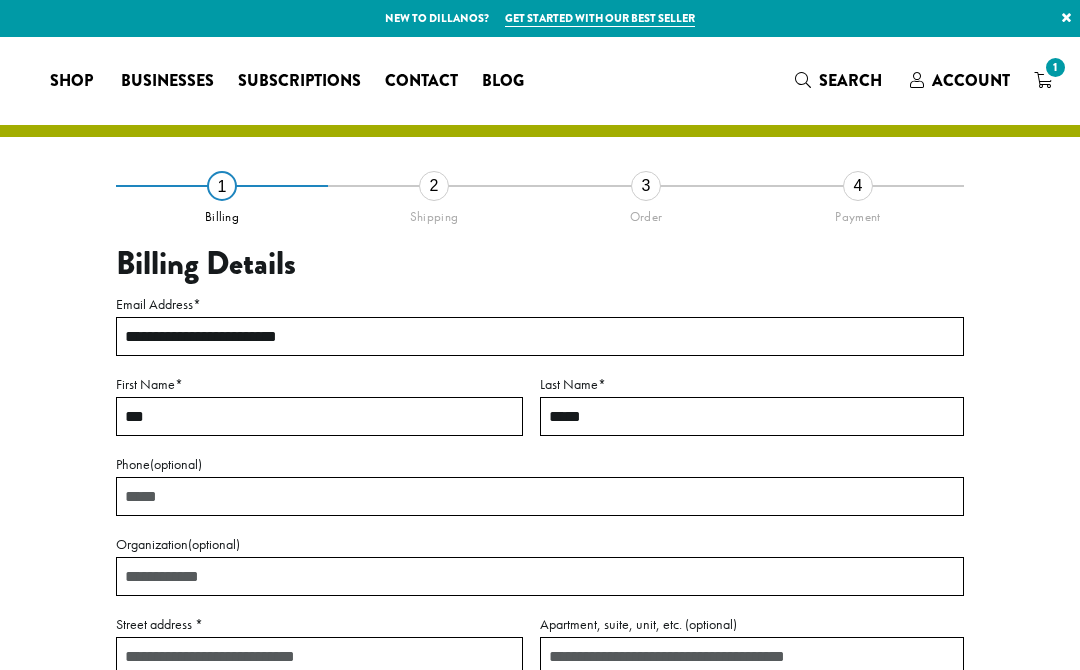 scroll, scrollTop: 0, scrollLeft: 0, axis: both 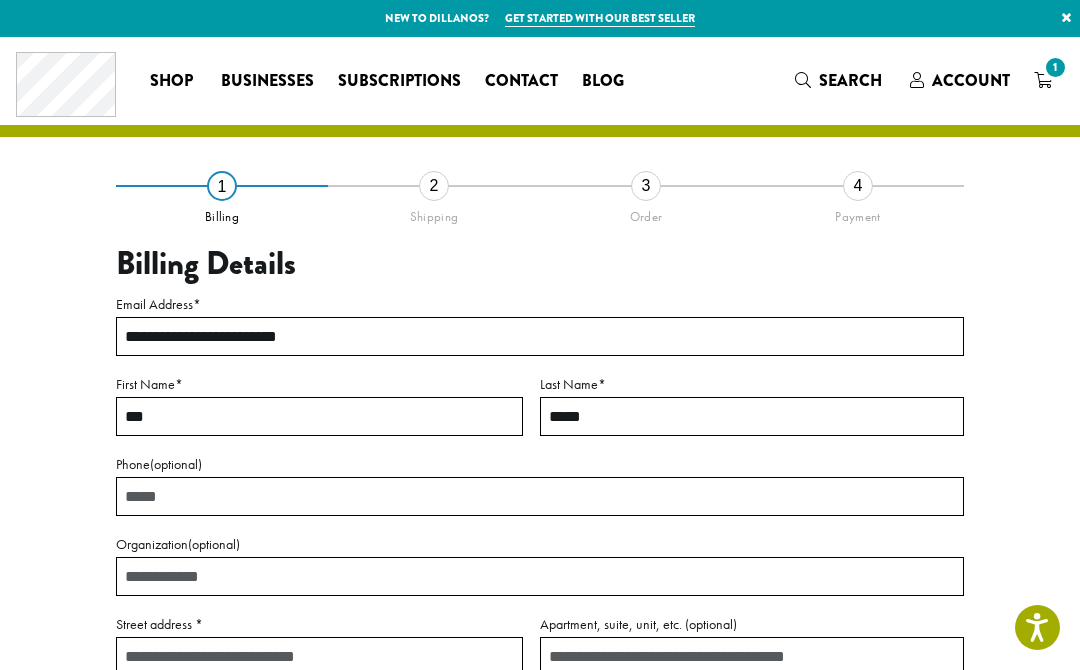 click on "Phone  (optional)" at bounding box center (540, 496) 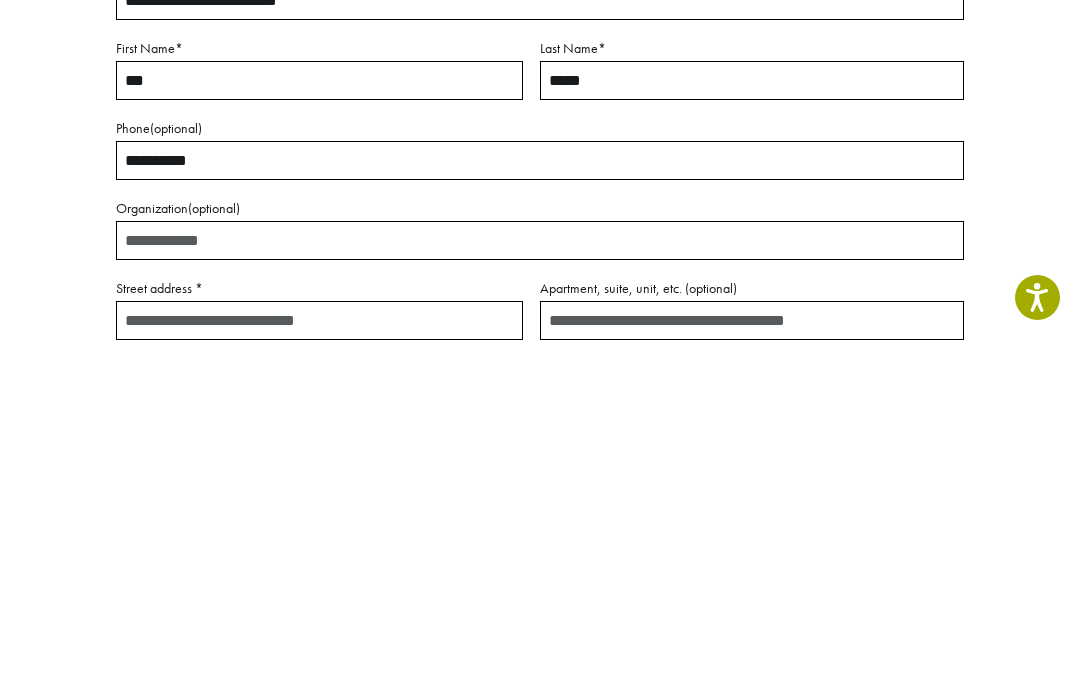 scroll, scrollTop: 336, scrollLeft: 0, axis: vertical 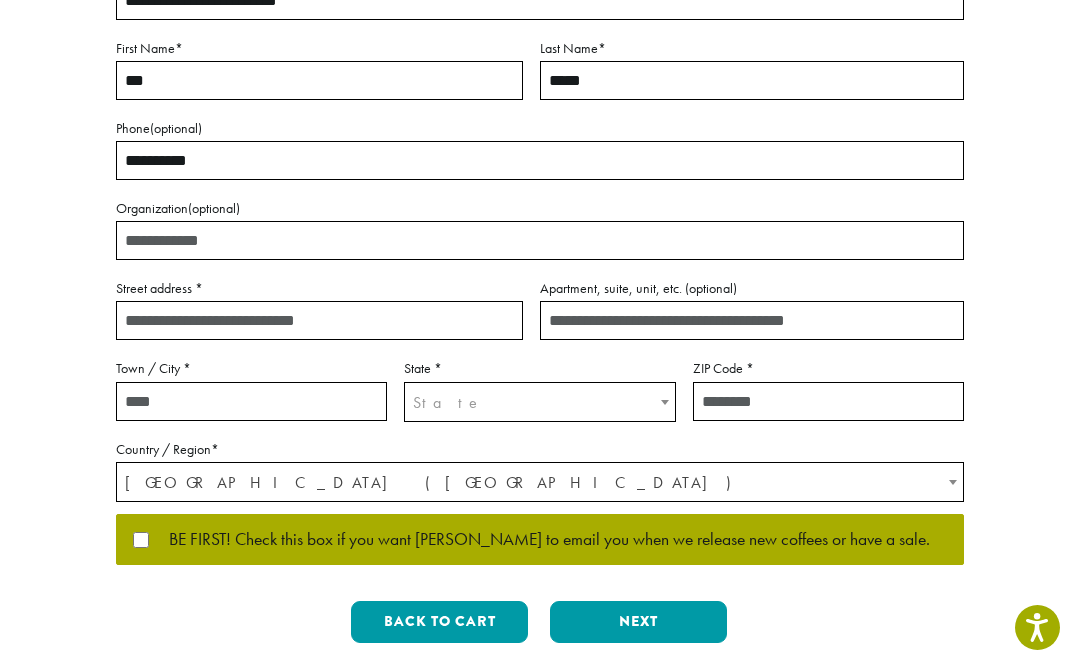 type on "**********" 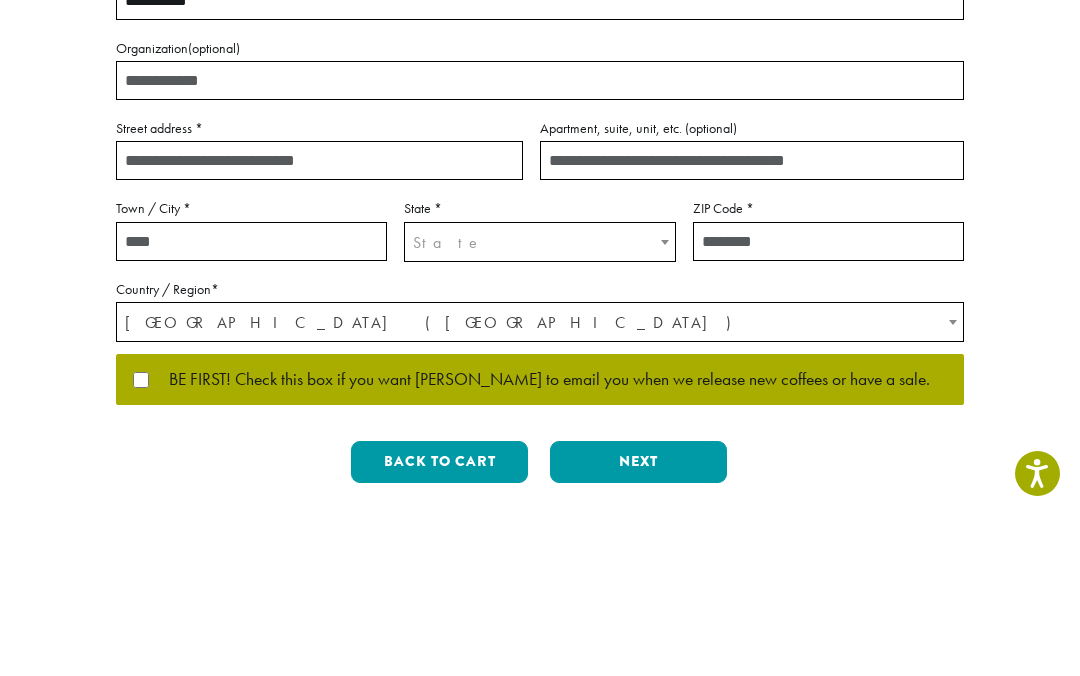 type on "**********" 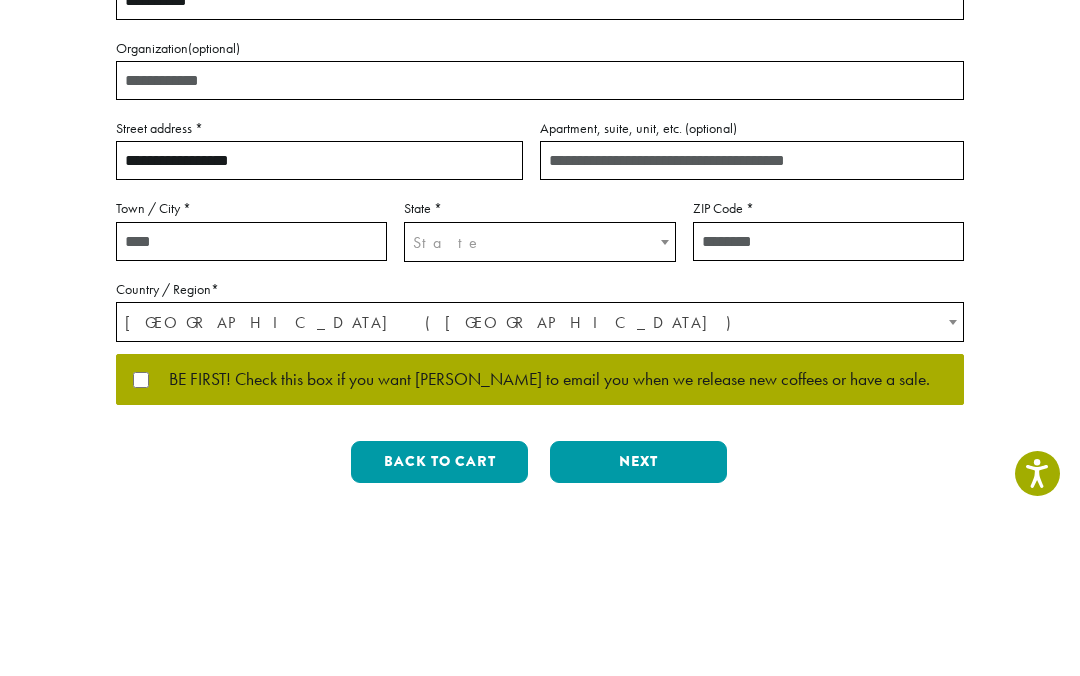type on "**********" 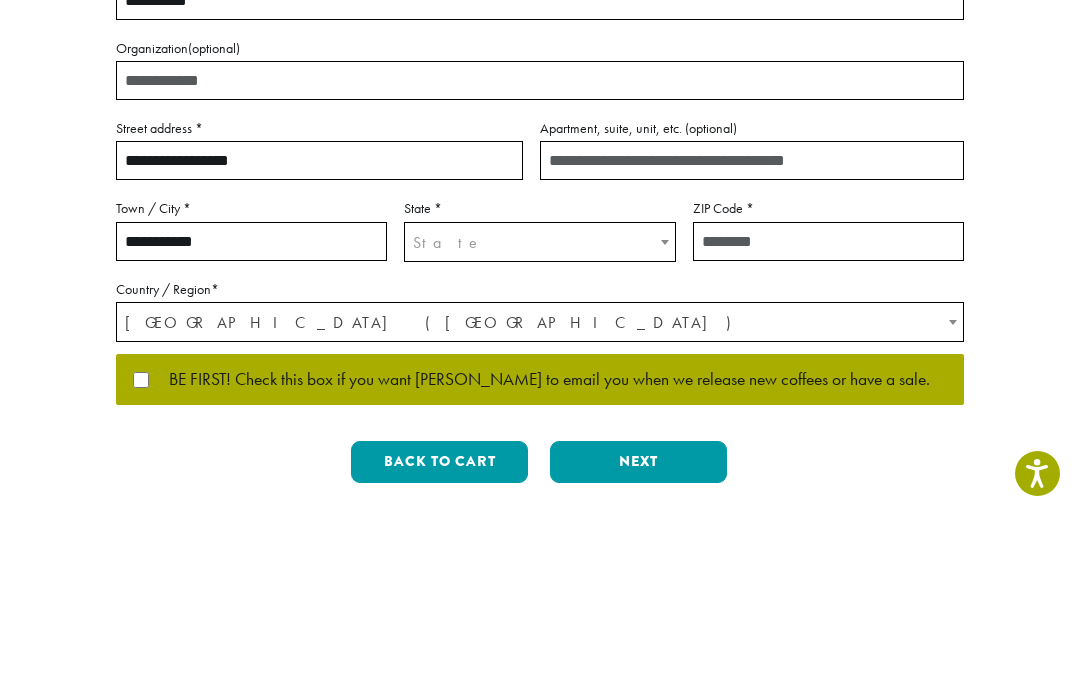 select on "**" 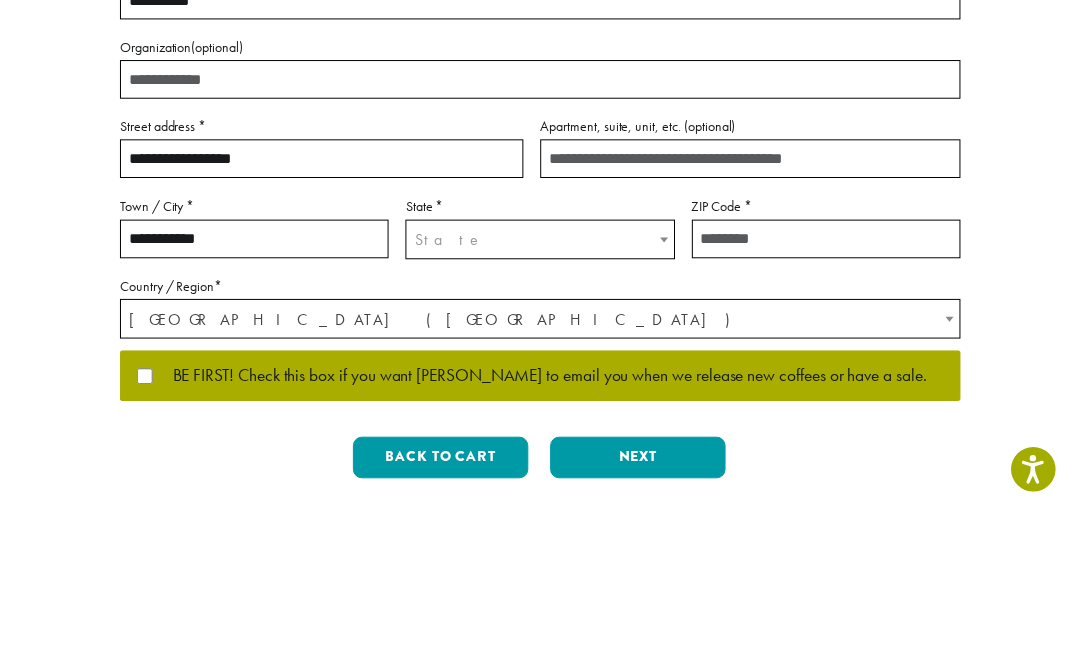 scroll, scrollTop: 496, scrollLeft: 0, axis: vertical 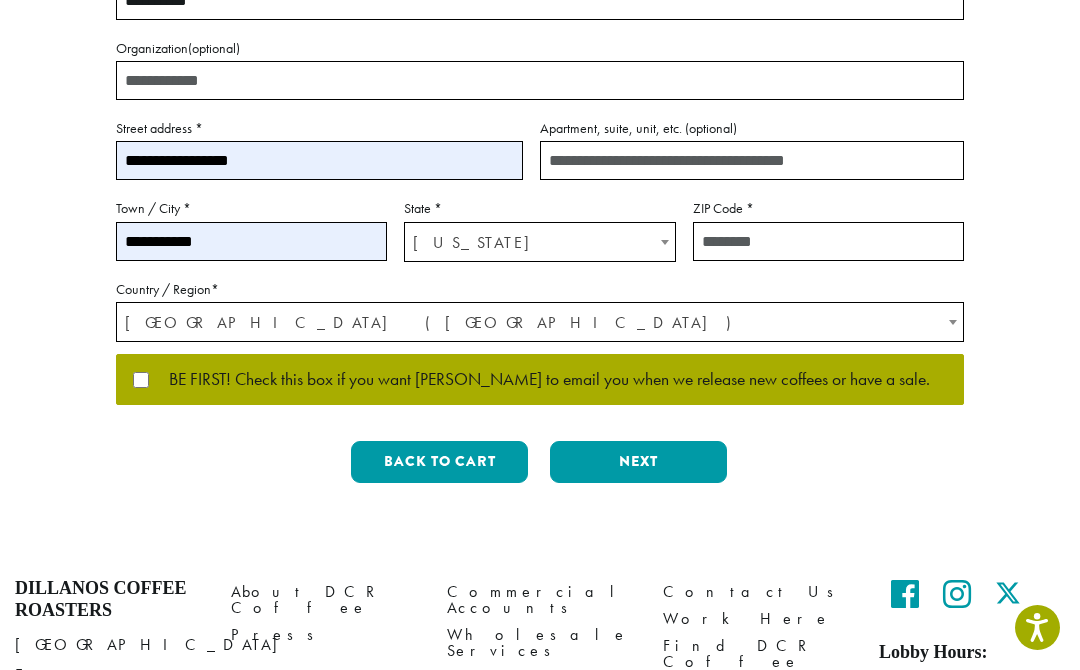 type on "**********" 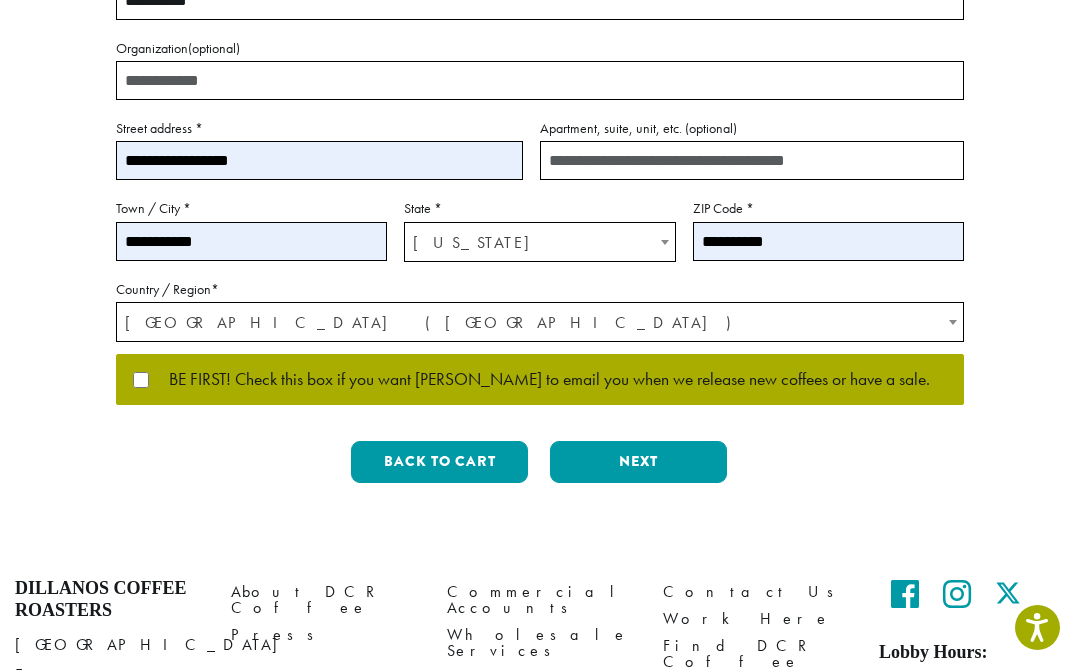 click on "BE FIRST! Check this box if you want Dillanos to email you when we release new coffees or have a sale." at bounding box center [539, 380] 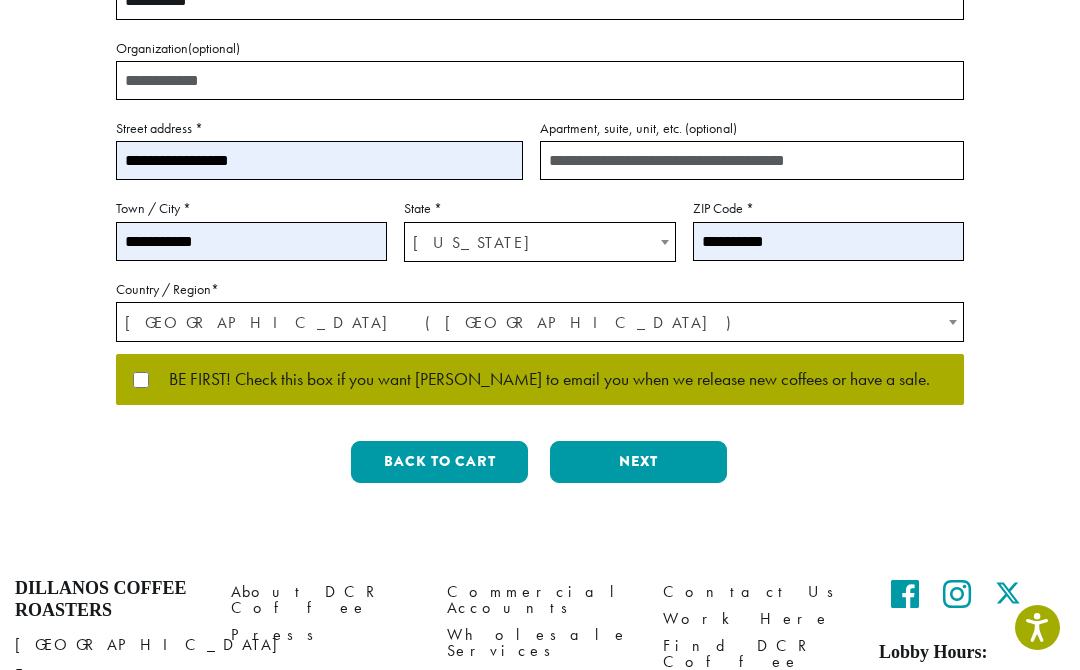 click on "Next" at bounding box center [638, 462] 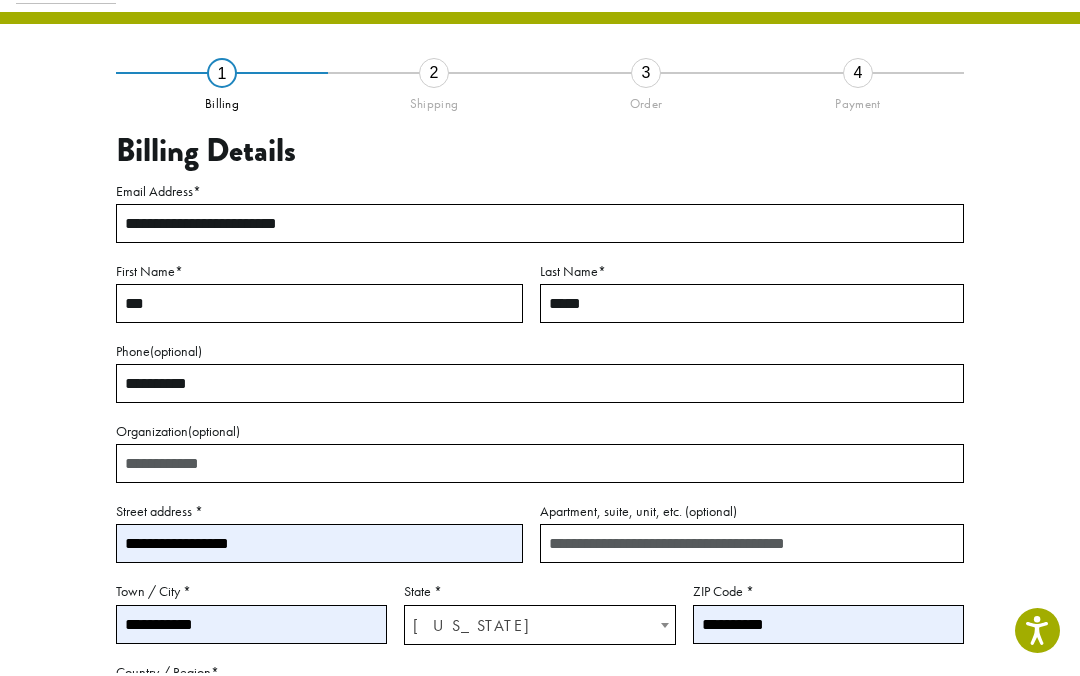 scroll, scrollTop: 114, scrollLeft: 0, axis: vertical 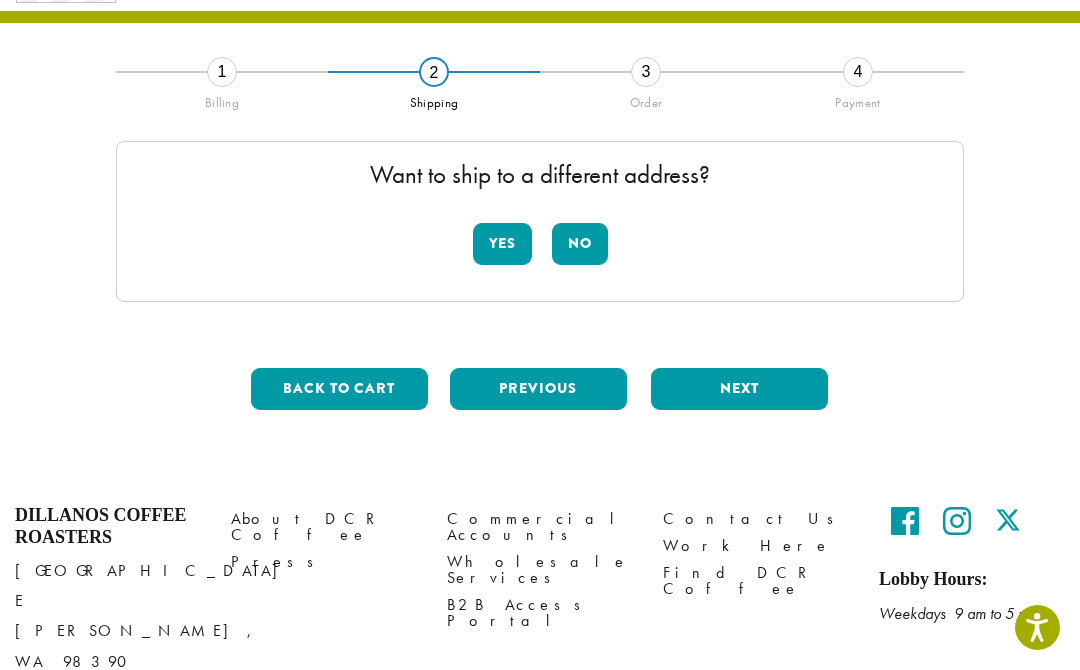 click on "No" at bounding box center (580, 244) 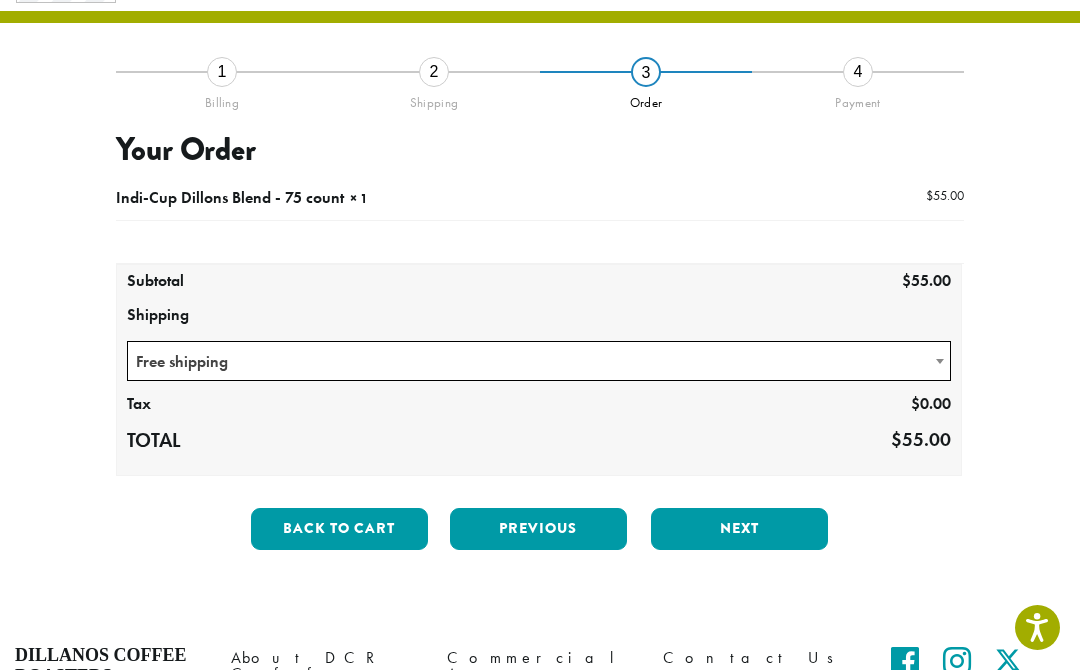 click on "Next" at bounding box center [739, 529] 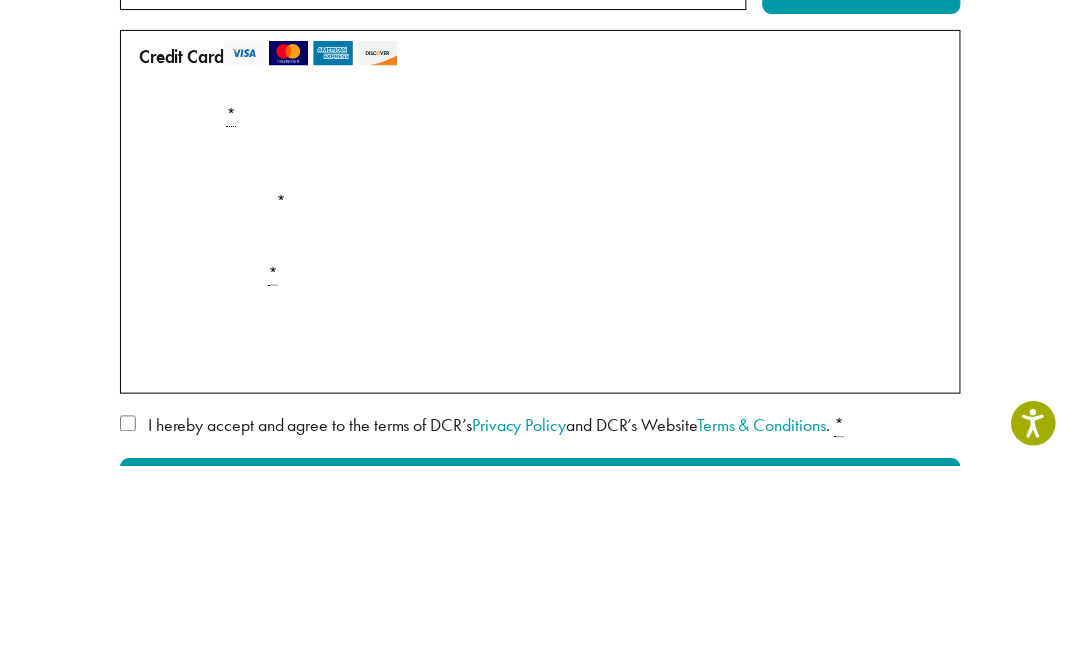 scroll, scrollTop: 321, scrollLeft: 0, axis: vertical 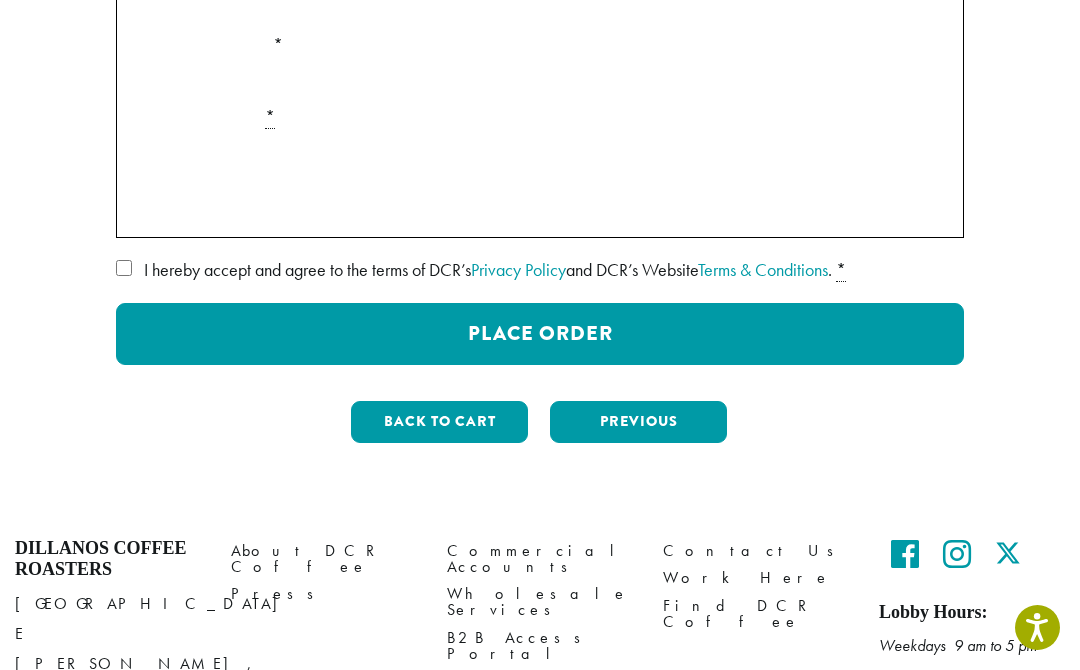 click on "Place Order" at bounding box center (540, 334) 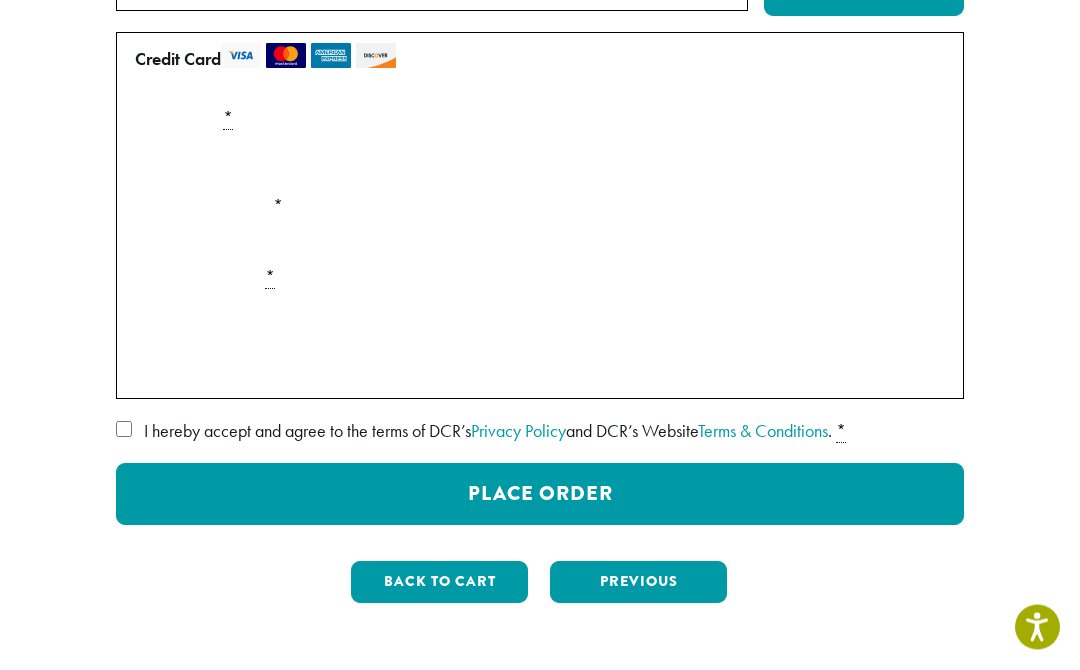 scroll, scrollTop: 457, scrollLeft: 0, axis: vertical 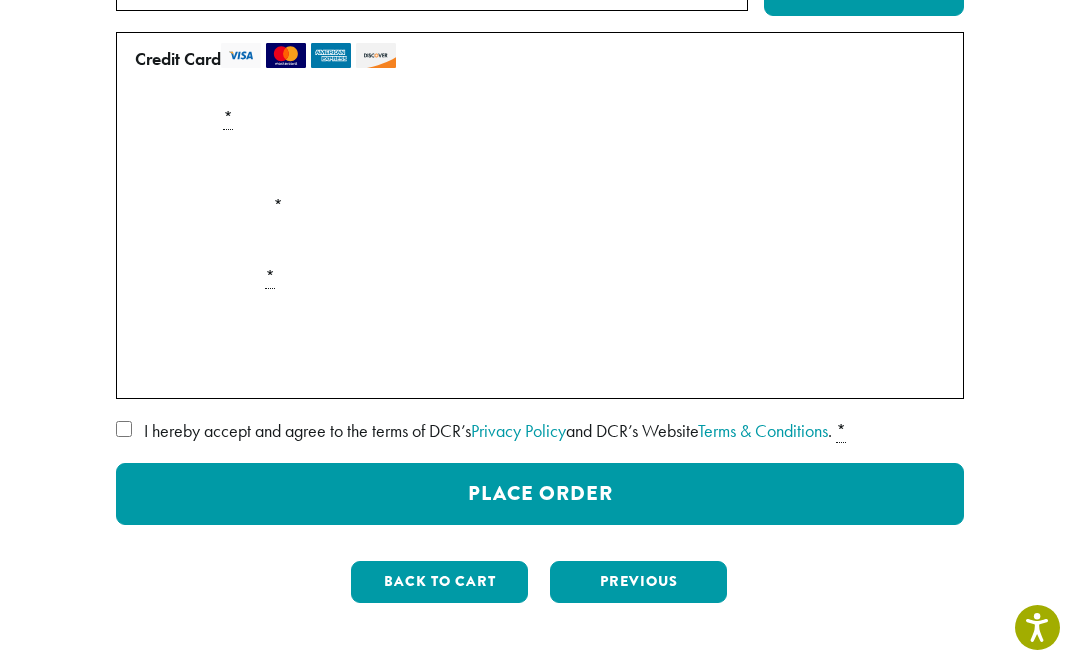 click on "Securely Save to Account" at bounding box center [540, 369] 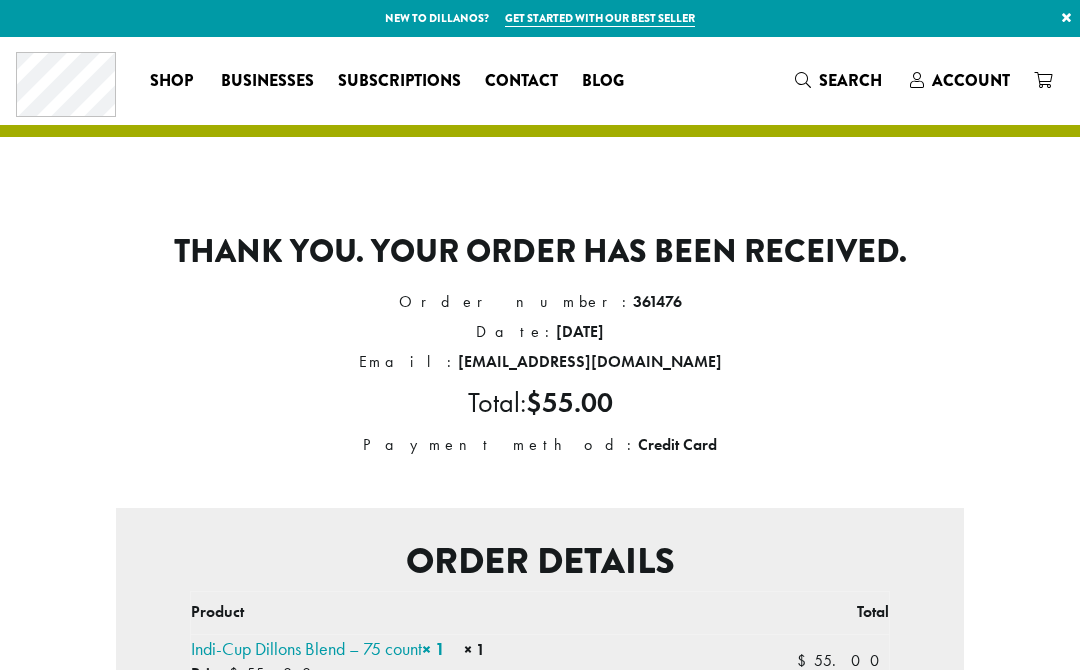 scroll, scrollTop: 0, scrollLeft: 0, axis: both 